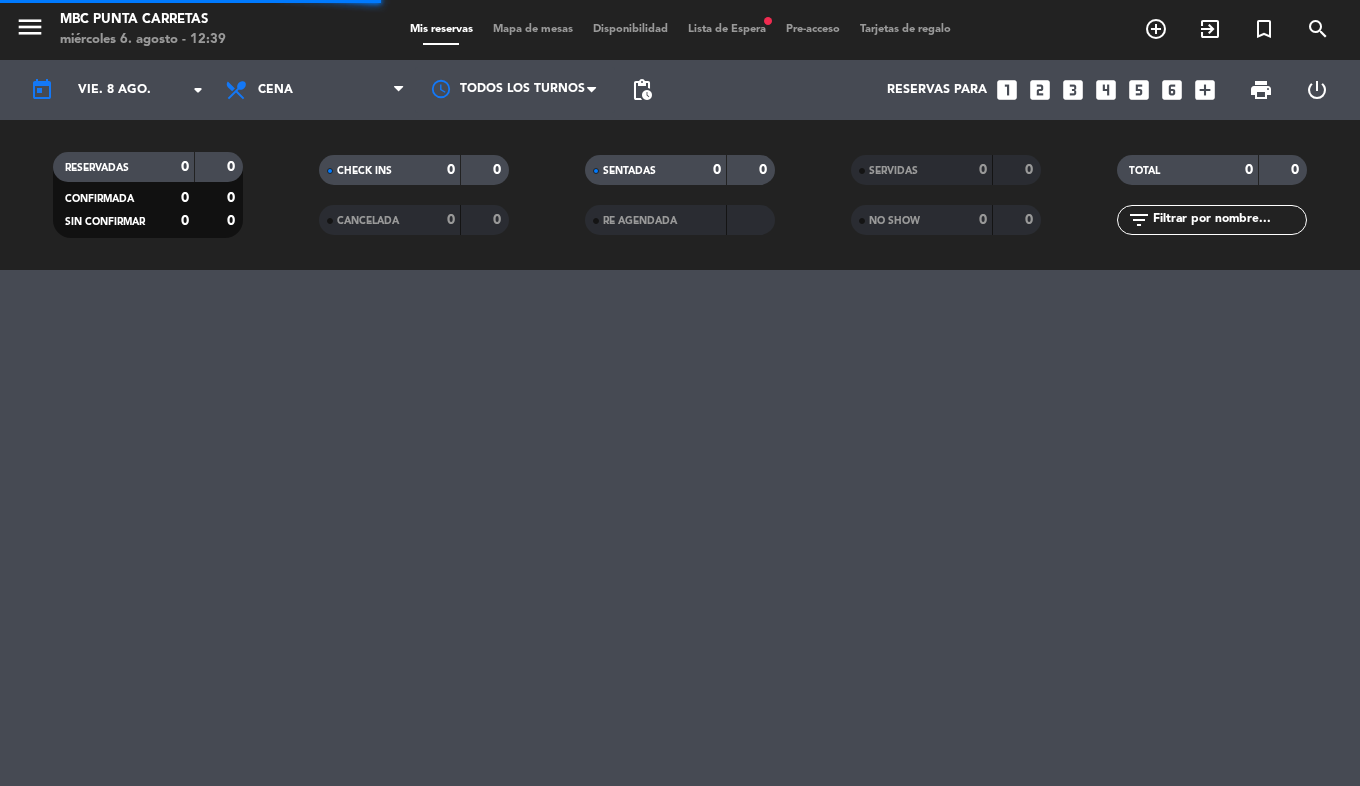 scroll, scrollTop: 0, scrollLeft: 0, axis: both 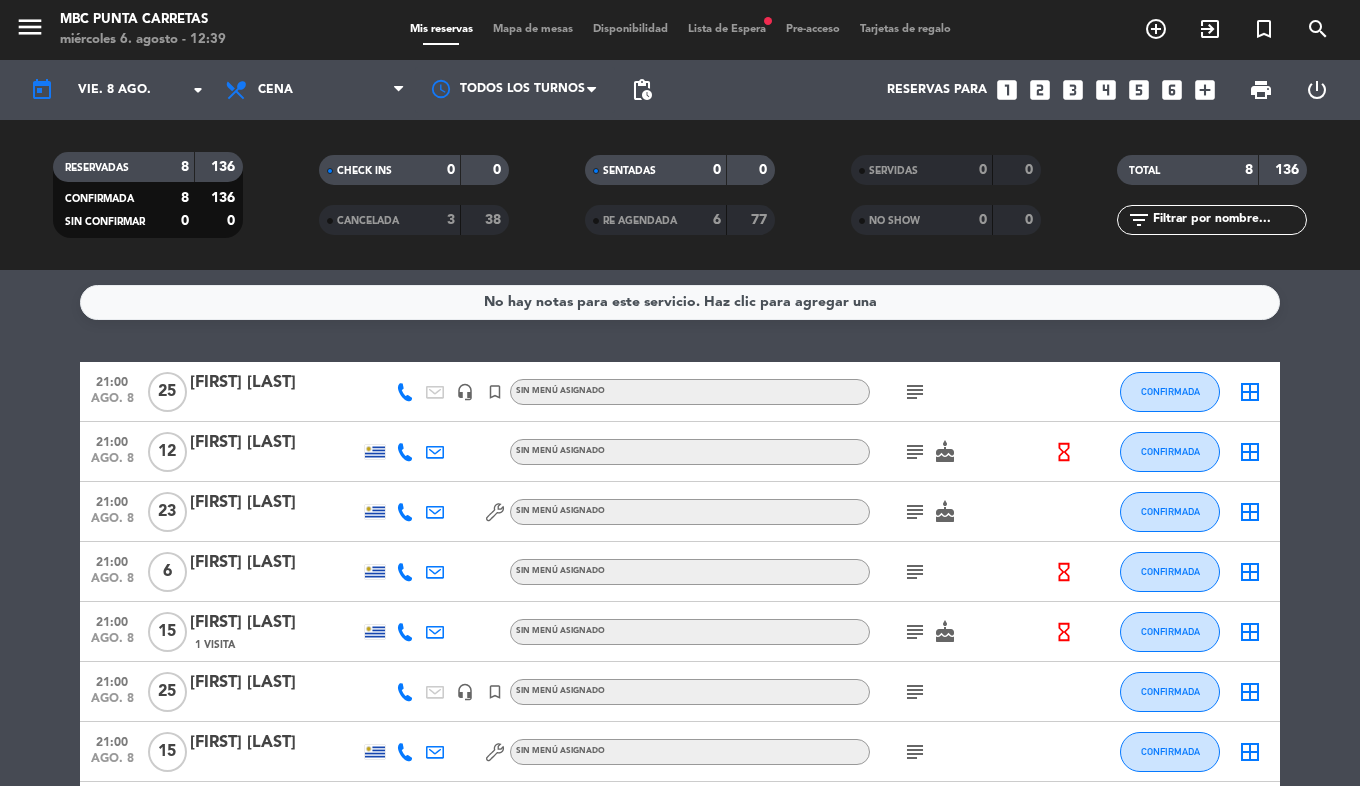 click on "subject" 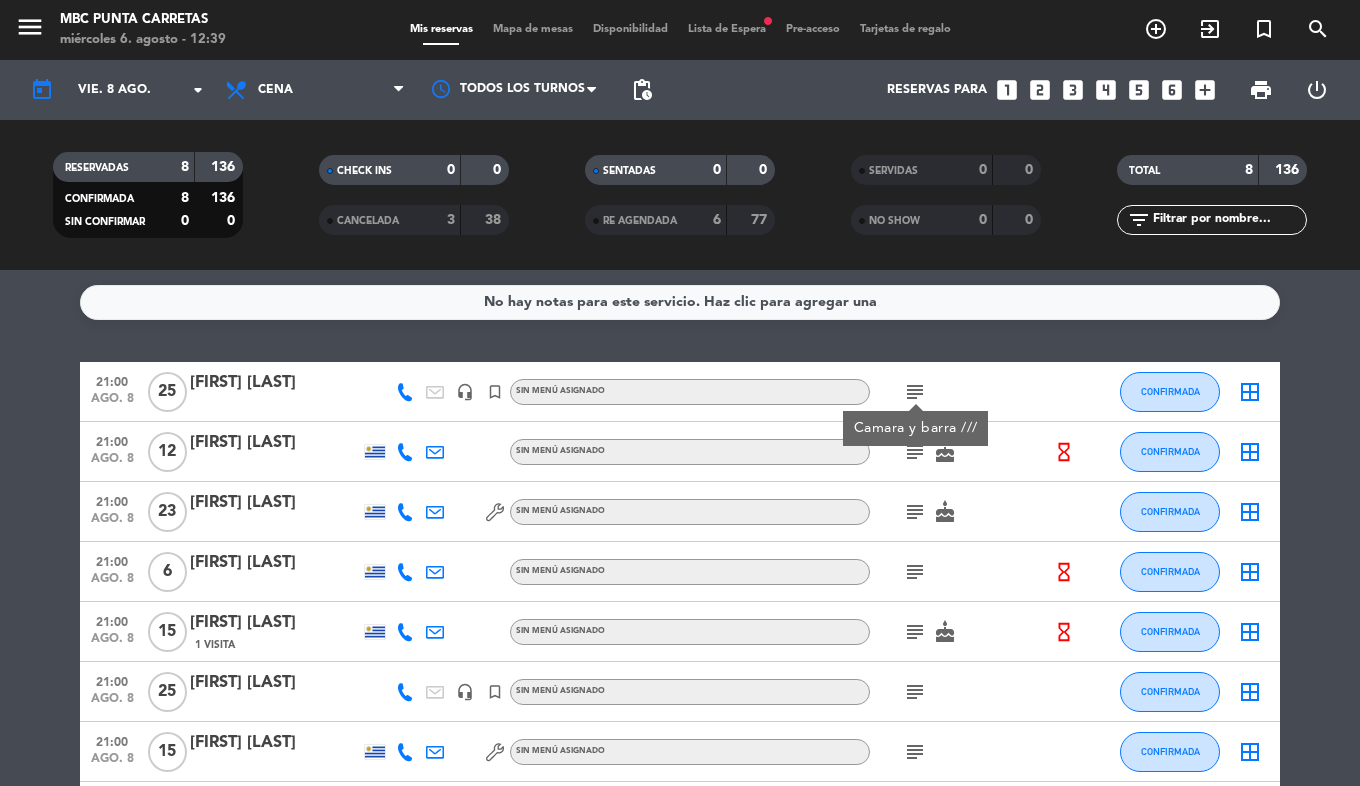 click on "subject" 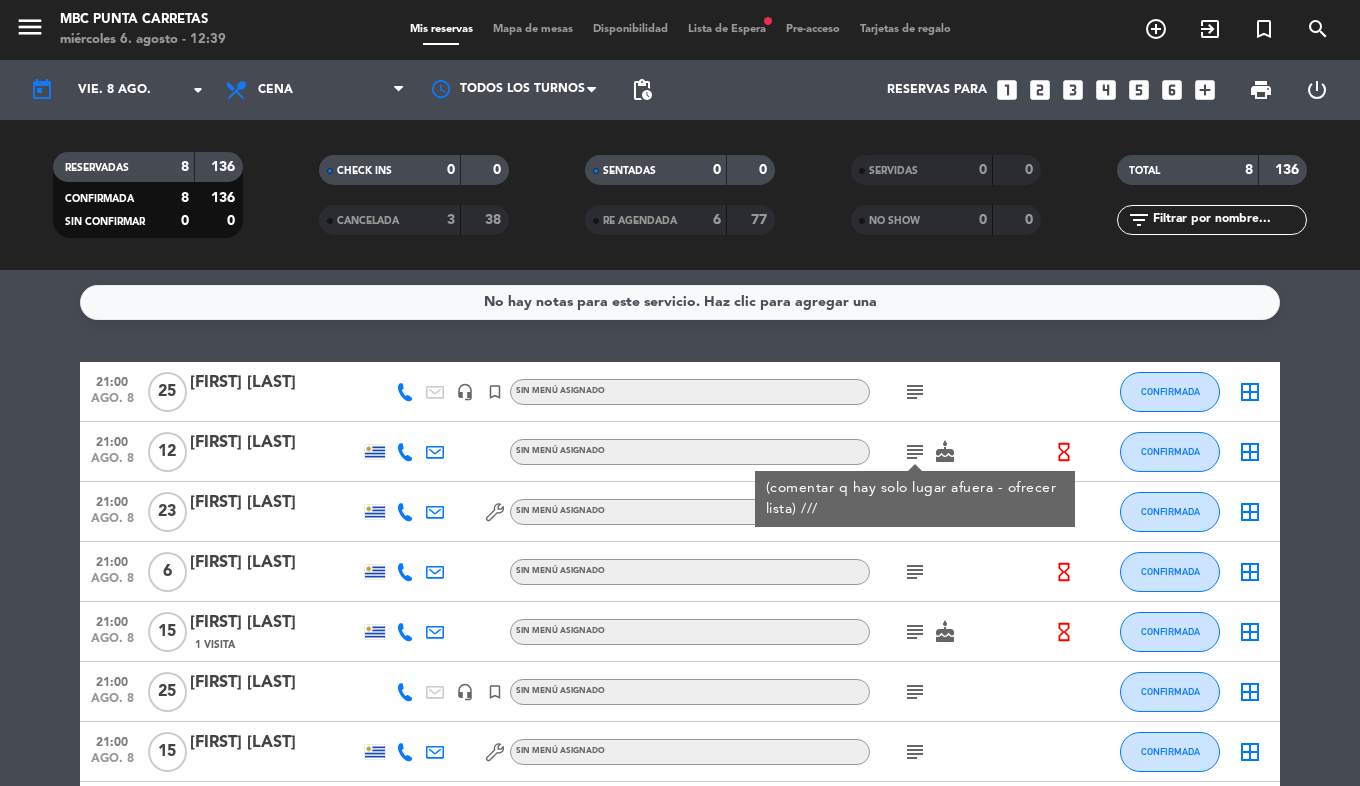 click on "21:00   ago. 8   25   [FIRST] [LAST]   headset_mic   turned_in_not  Sin menú asignado  subject  CONFIRMADA  border_all   21:00   ago. 8   12   [FIRST] [LAST]  Sin menú asignado  subject  (comentar q hay solo lugar afuera - ofrecer lista) ///  cake   hourglass_empty  CONFIRMADA  border_all   21:00   ago. 8   23   [FIRST] [LAST]  Sin menú asignado  subject   cake  CONFIRMADA  border_all   21:00   ago. 8   6   [FIRST] [LAST]  Sin menú asignado  subject   hourglass_empty  CONFIRMADA  border_all   21:00   ago. 8   15   [FIRST] [LAST]   1 Visita  Sin menú asignado  subject   cake   hourglass_empty  CONFIRMADA  border_all   21:00   ago. 8   25   [FIRST] [LAST]   headset_mic   turned_in_not  Sin menú asignado  subject  CONFIRMADA  border_all   21:00   ago. 8   15   [FIRST] [LAST]  Sin menú asignado  subject  CONFIRMADA  border_all   21:00   ago. 8   15   [FIRST] [LAST]   headset_mic  Sin menú asignado  subject  CONFIRMADA  border_all" 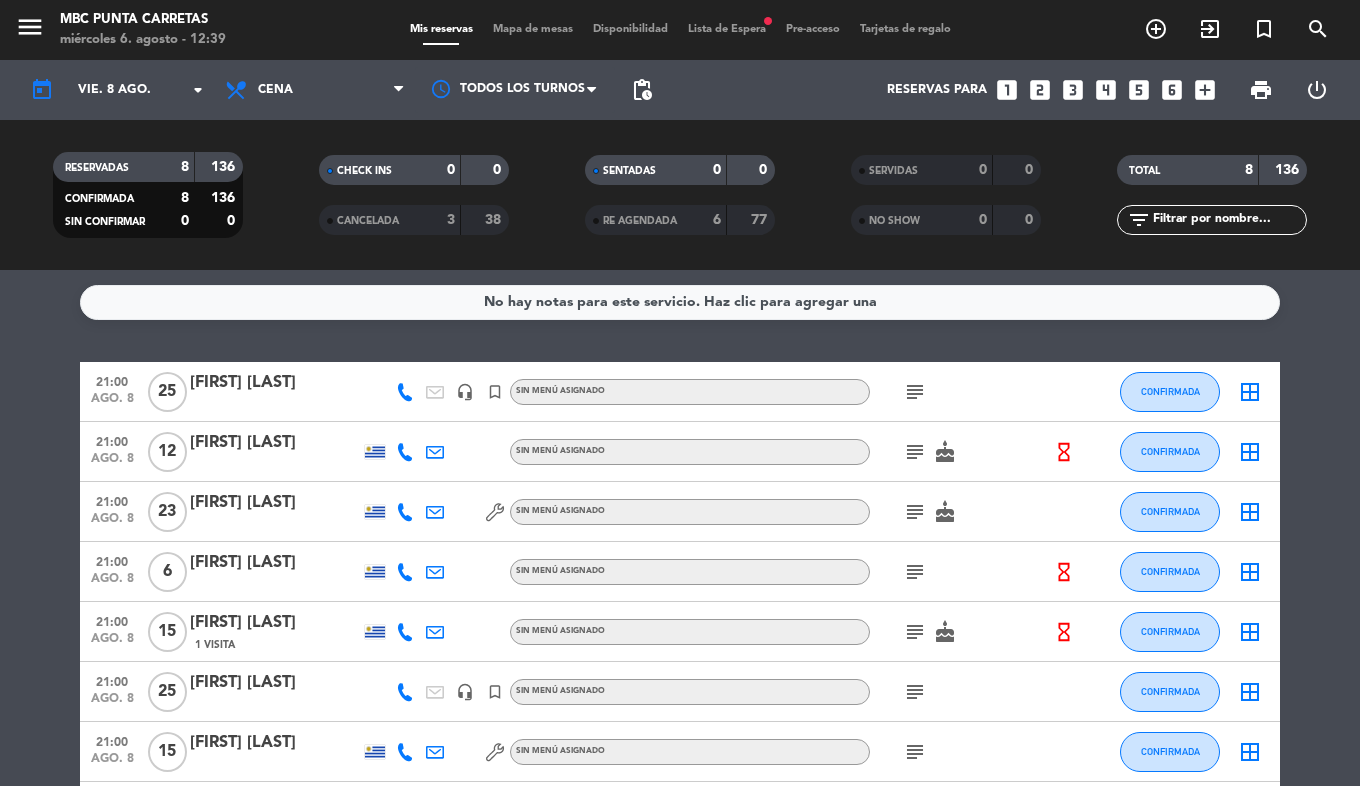 click on "subject" 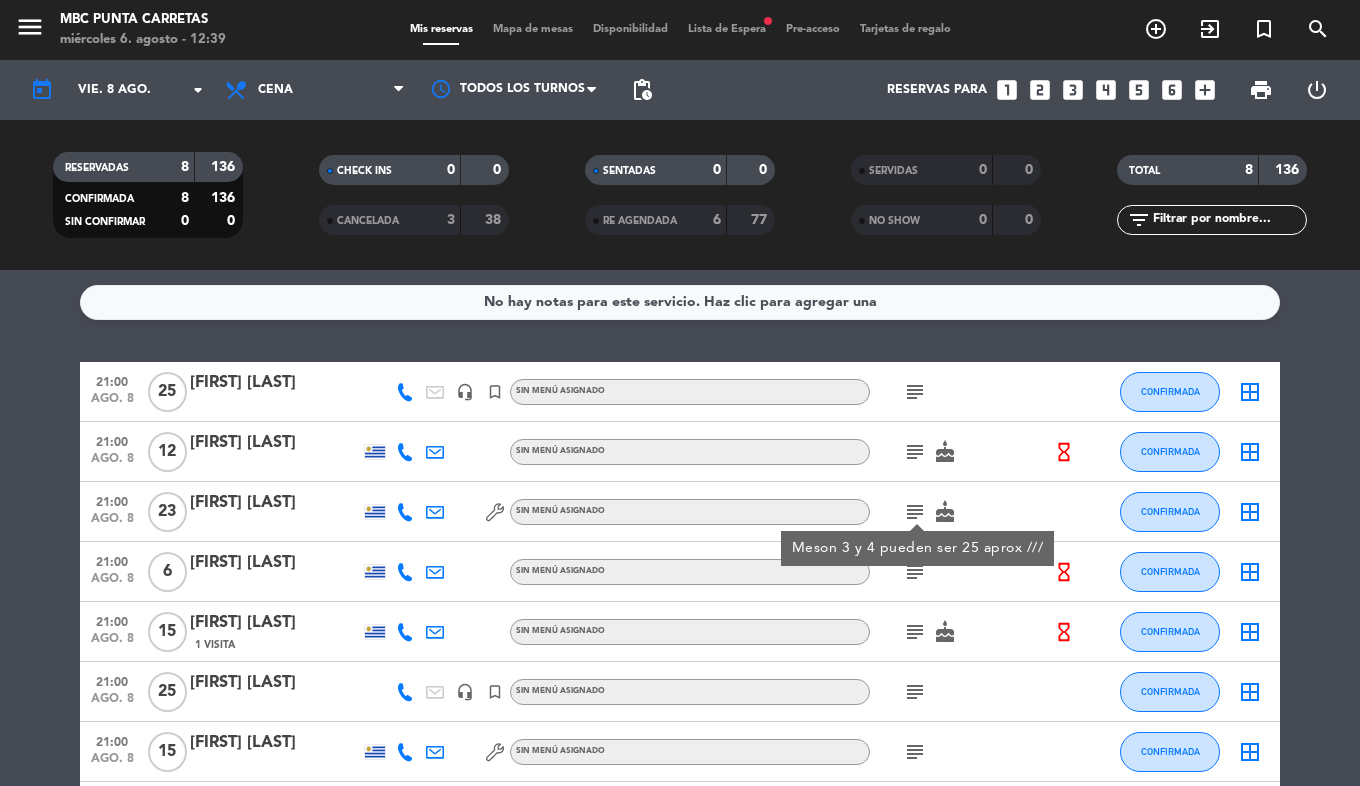 click on "subject" 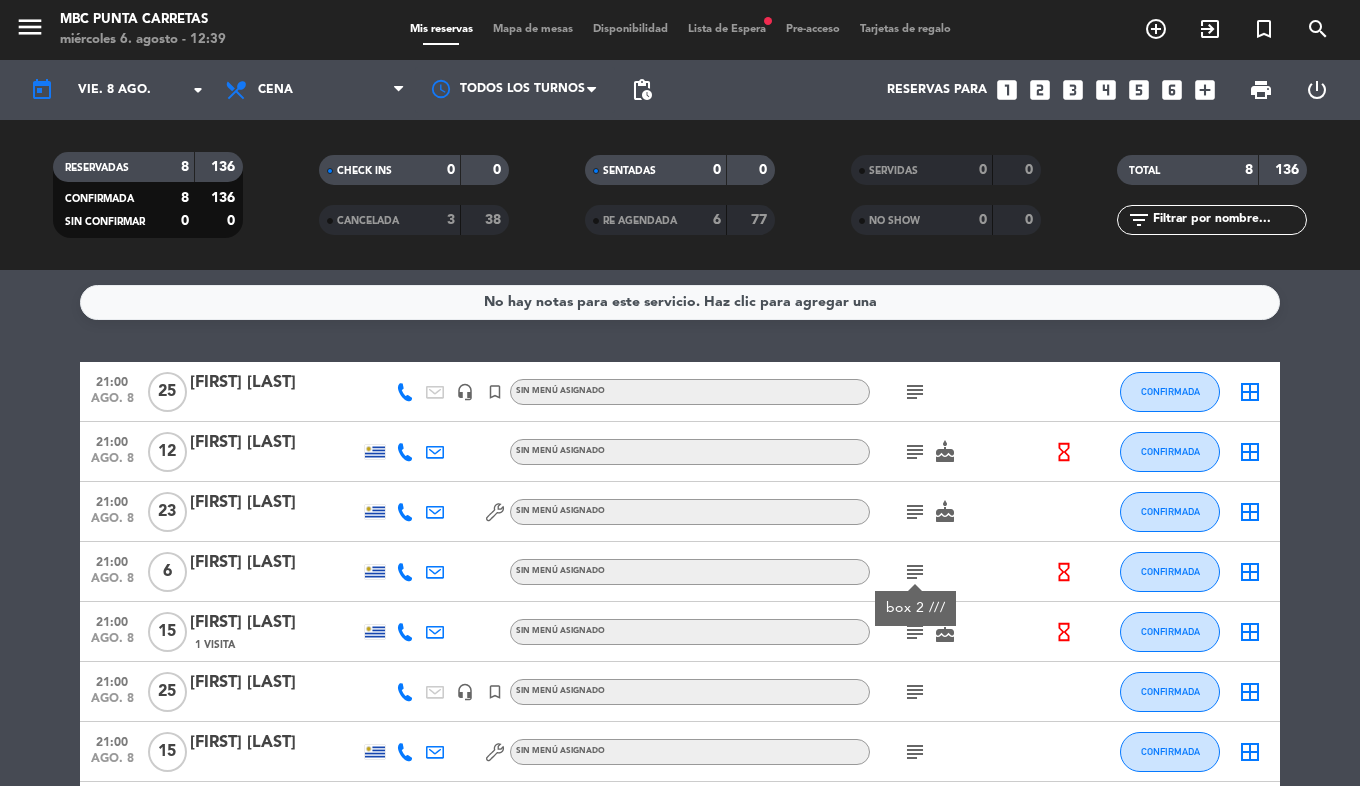 click on "subject" 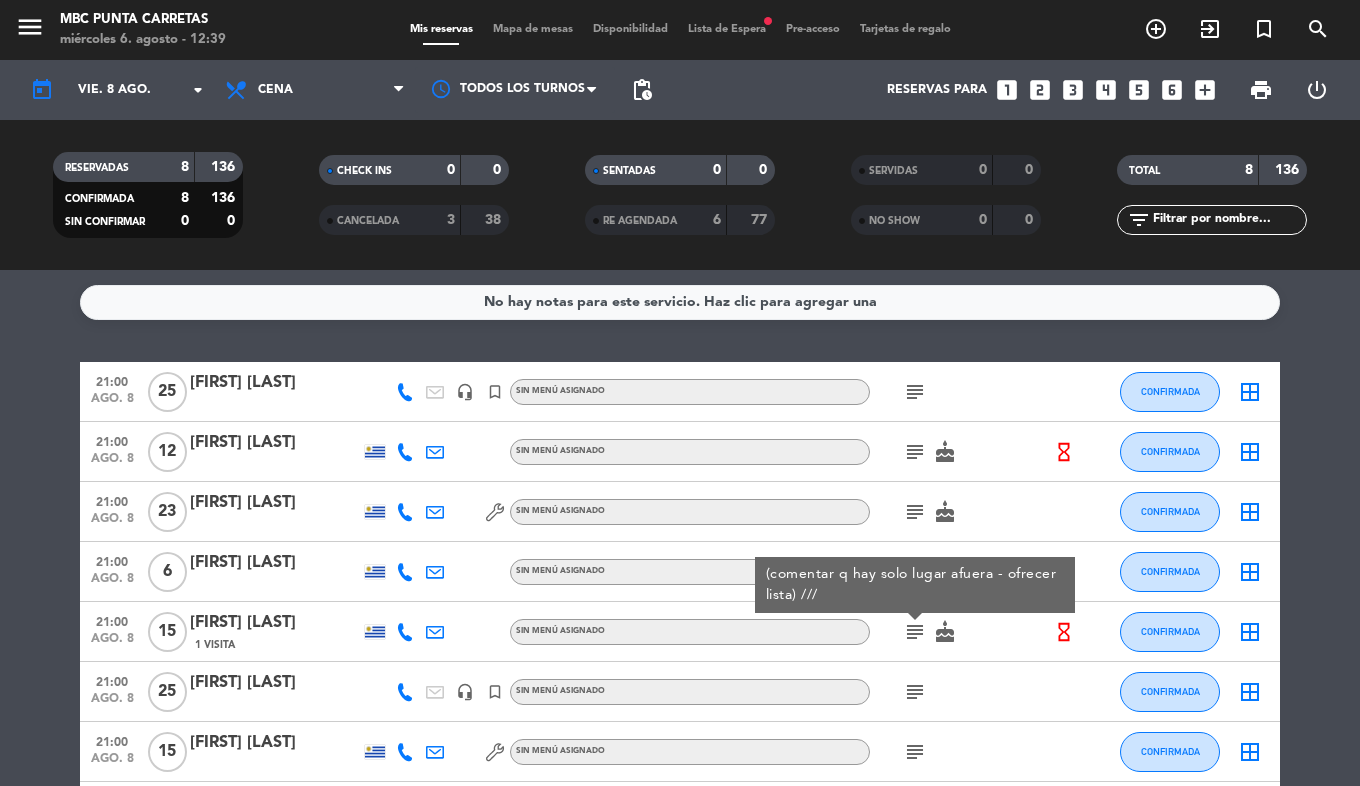 click on "subject" 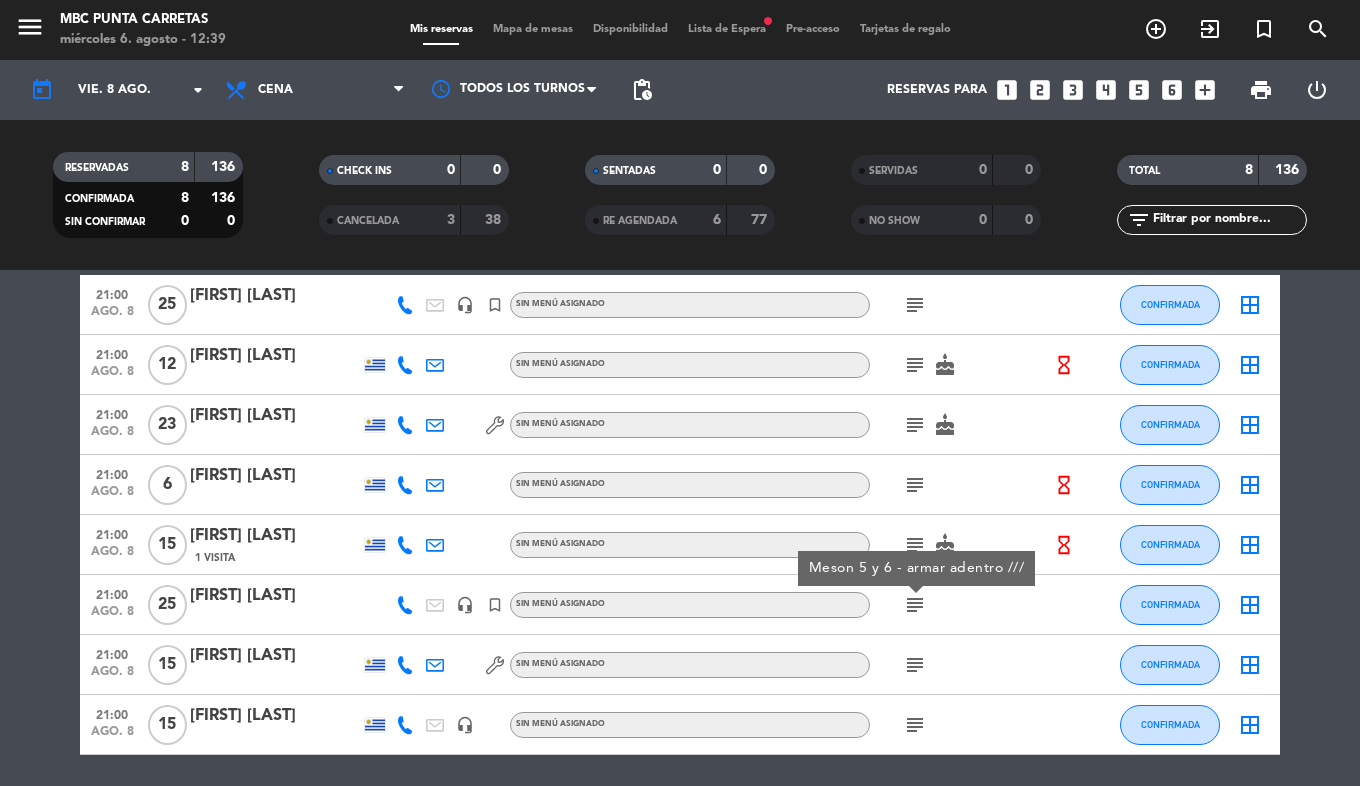 scroll, scrollTop: 156, scrollLeft: 0, axis: vertical 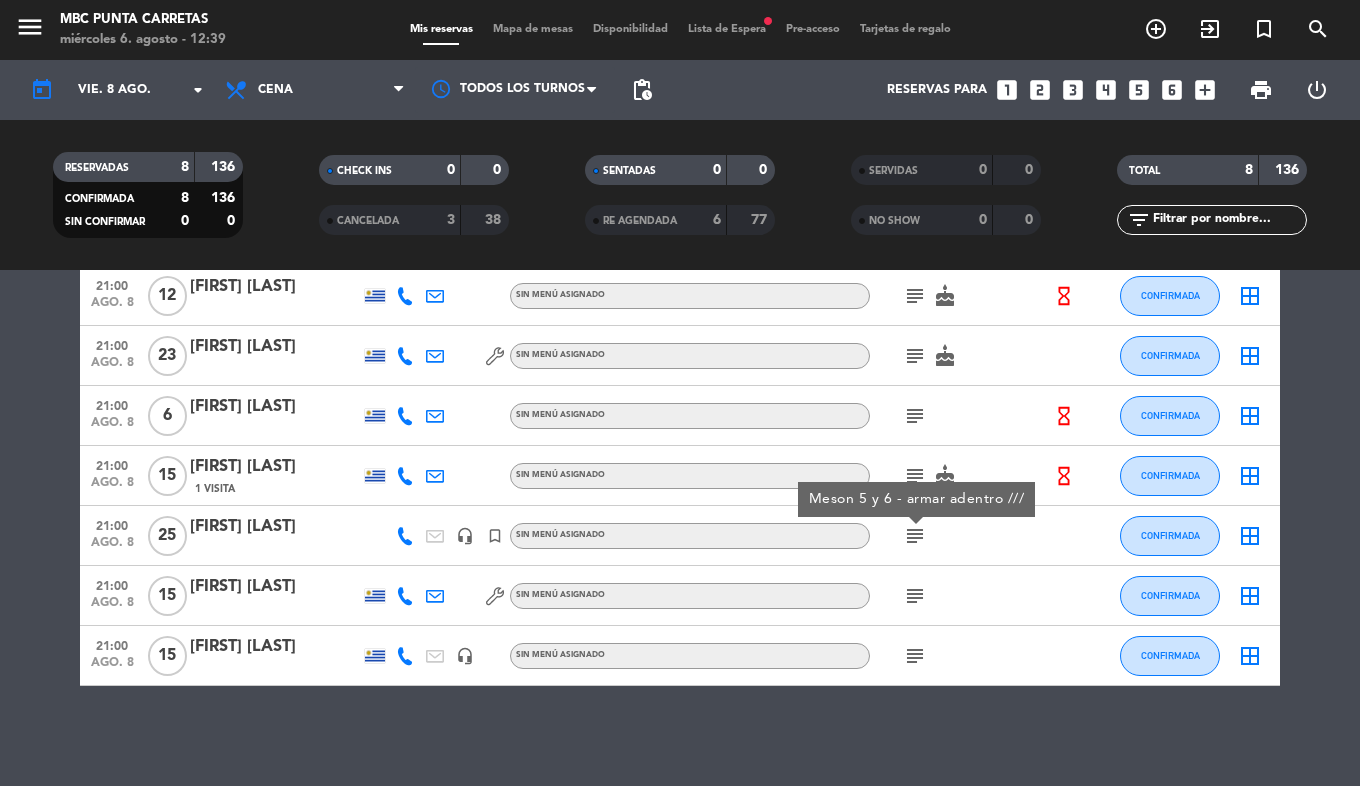 click on "subject" 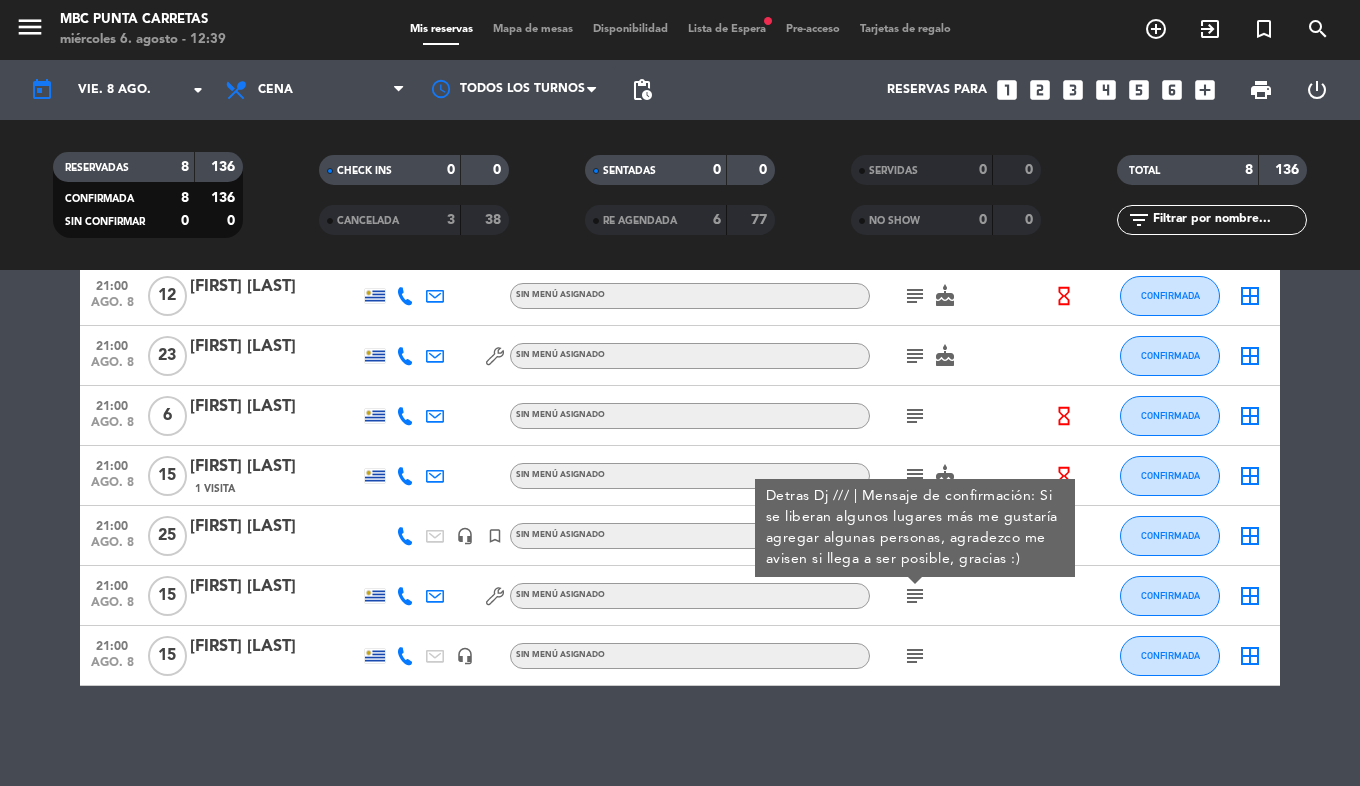 click on "subject" 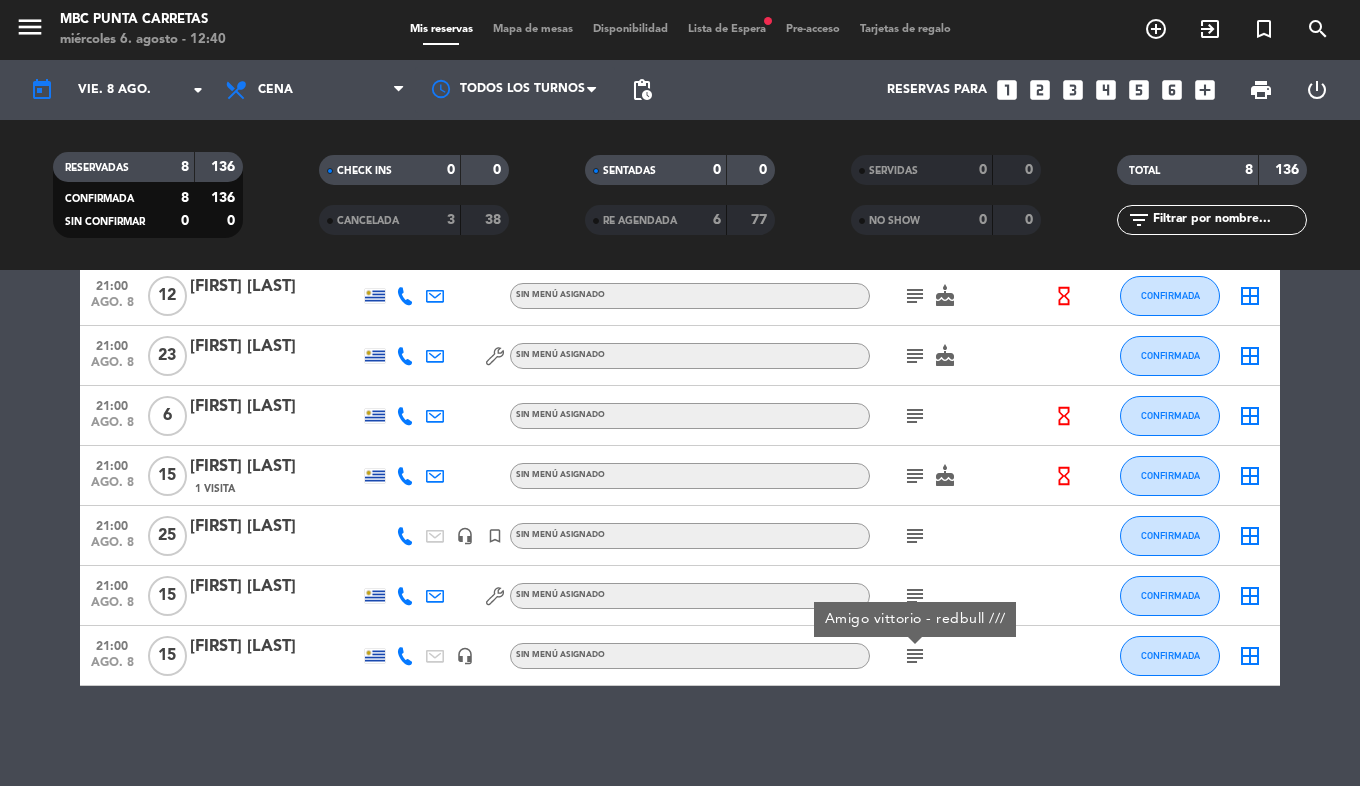 click on "subject" 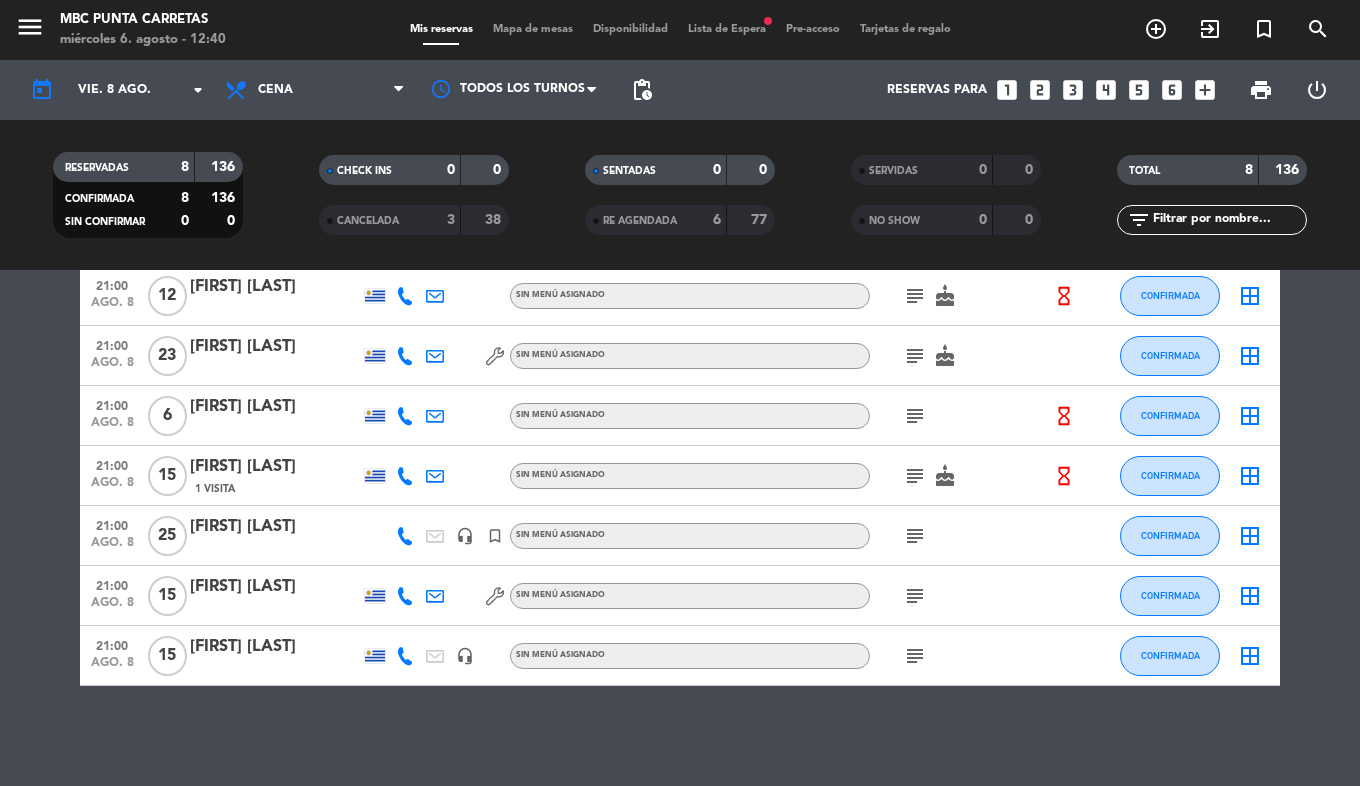 click on "subject" 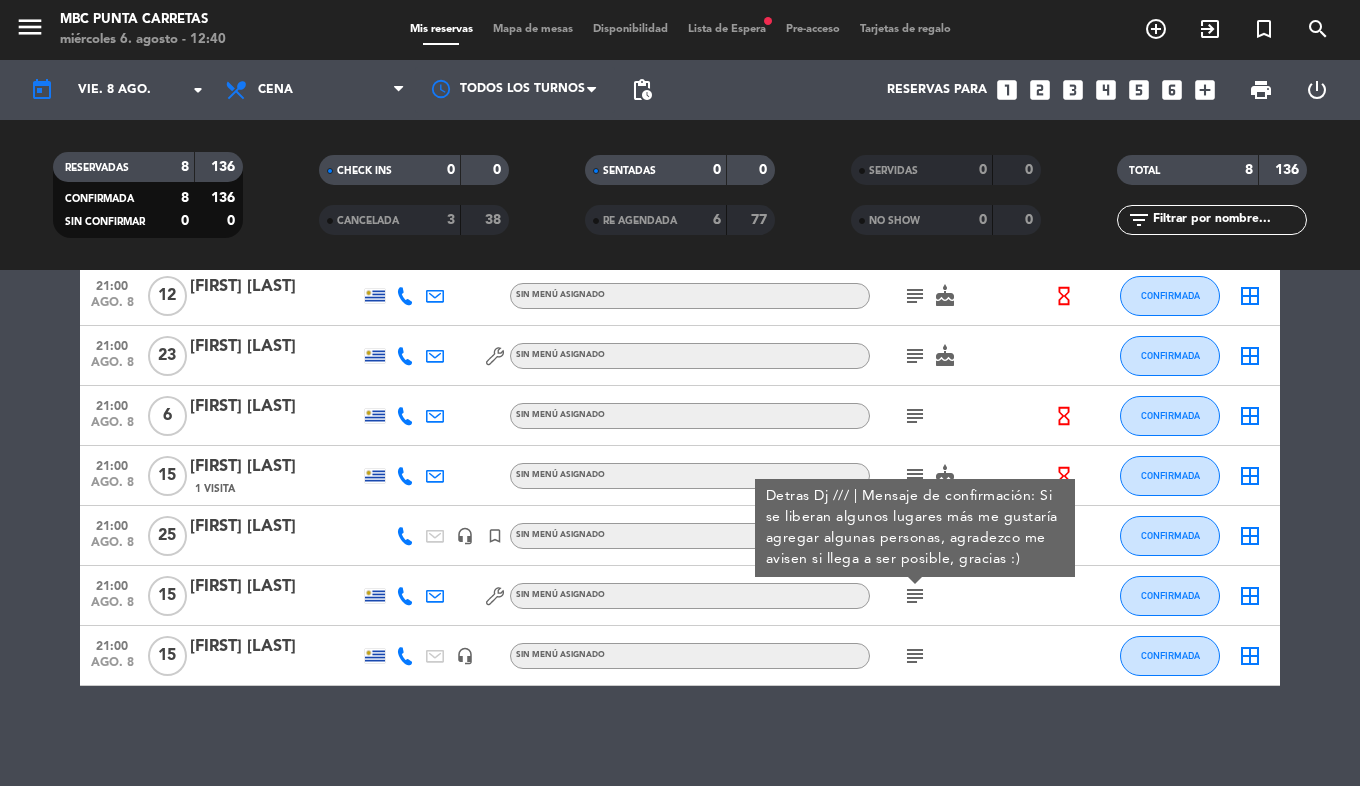 drag, startPoint x: 886, startPoint y: 743, endPoint x: 902, endPoint y: 631, distance: 113.137085 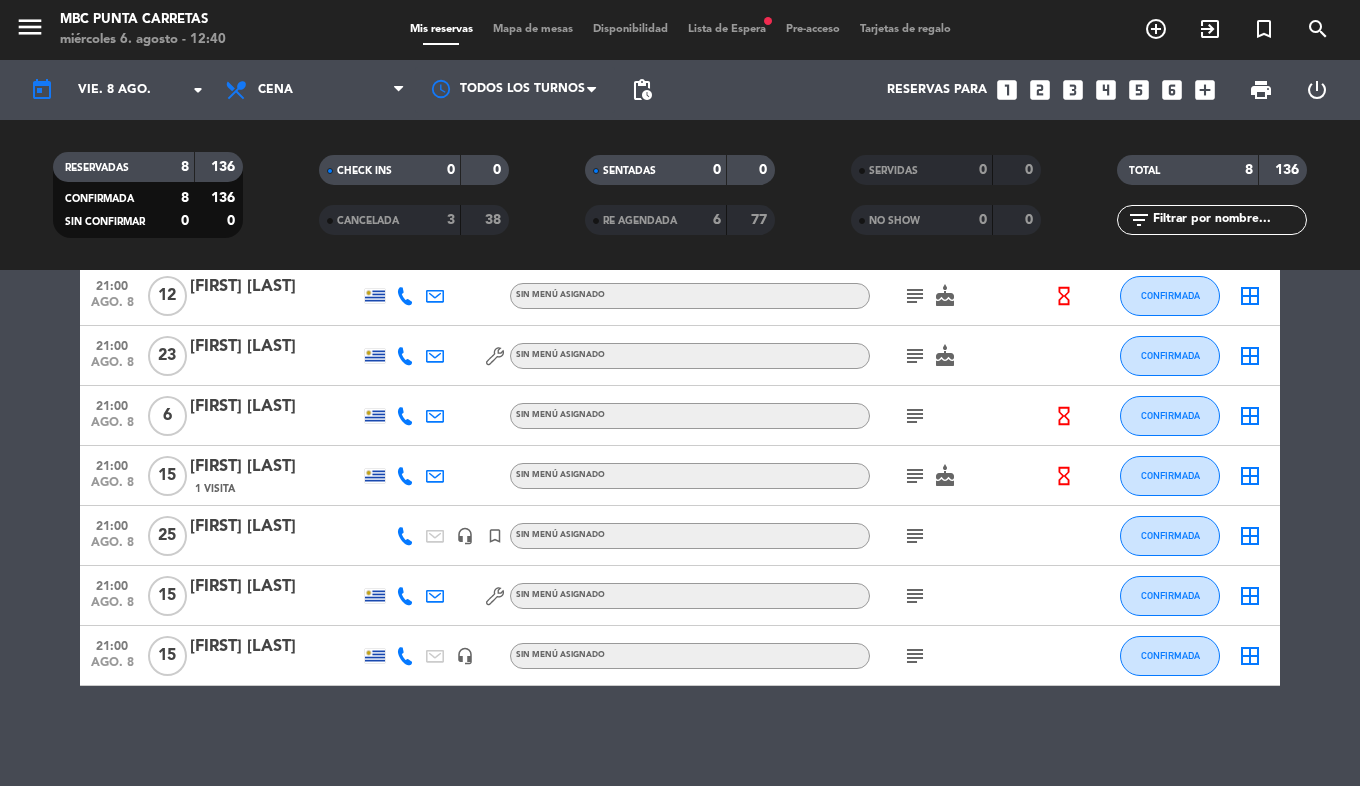 click on "subject" 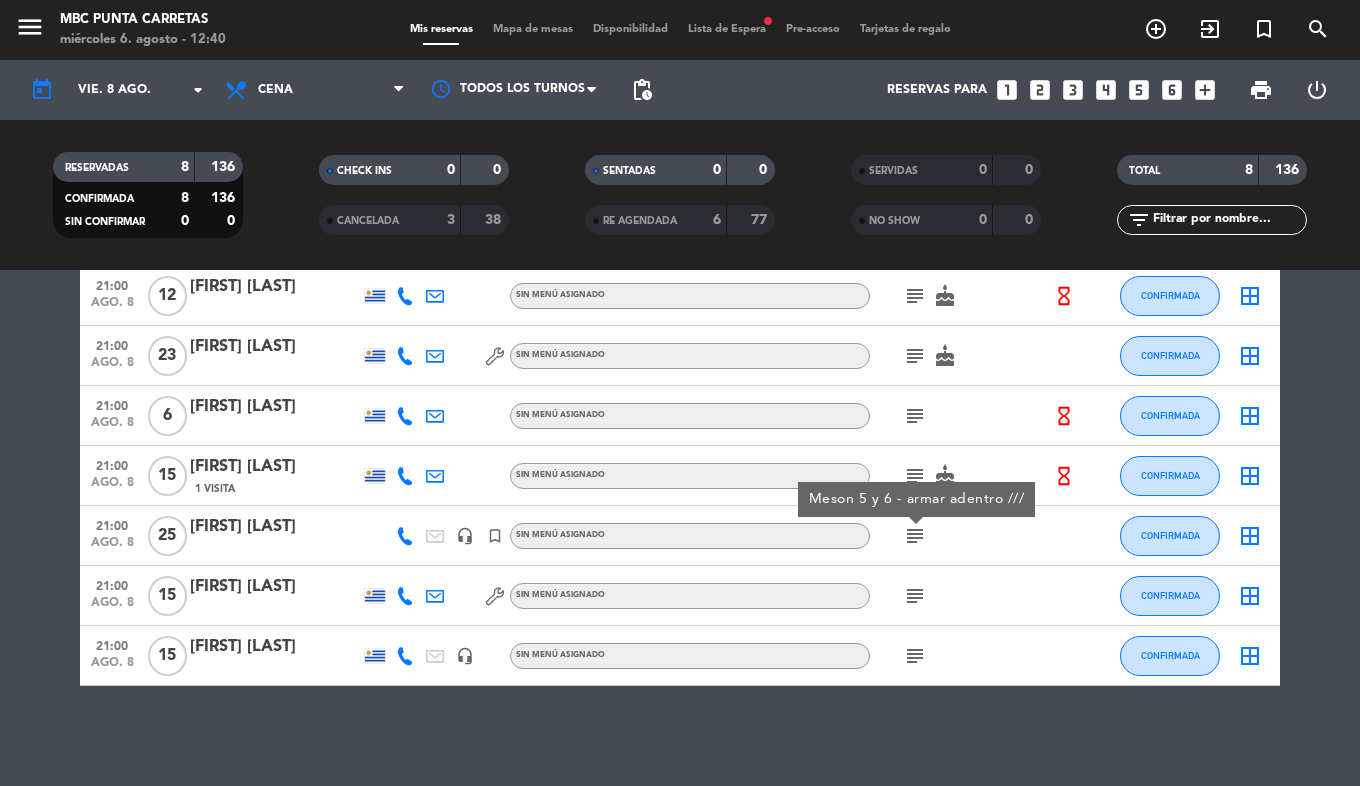 click on "subject" 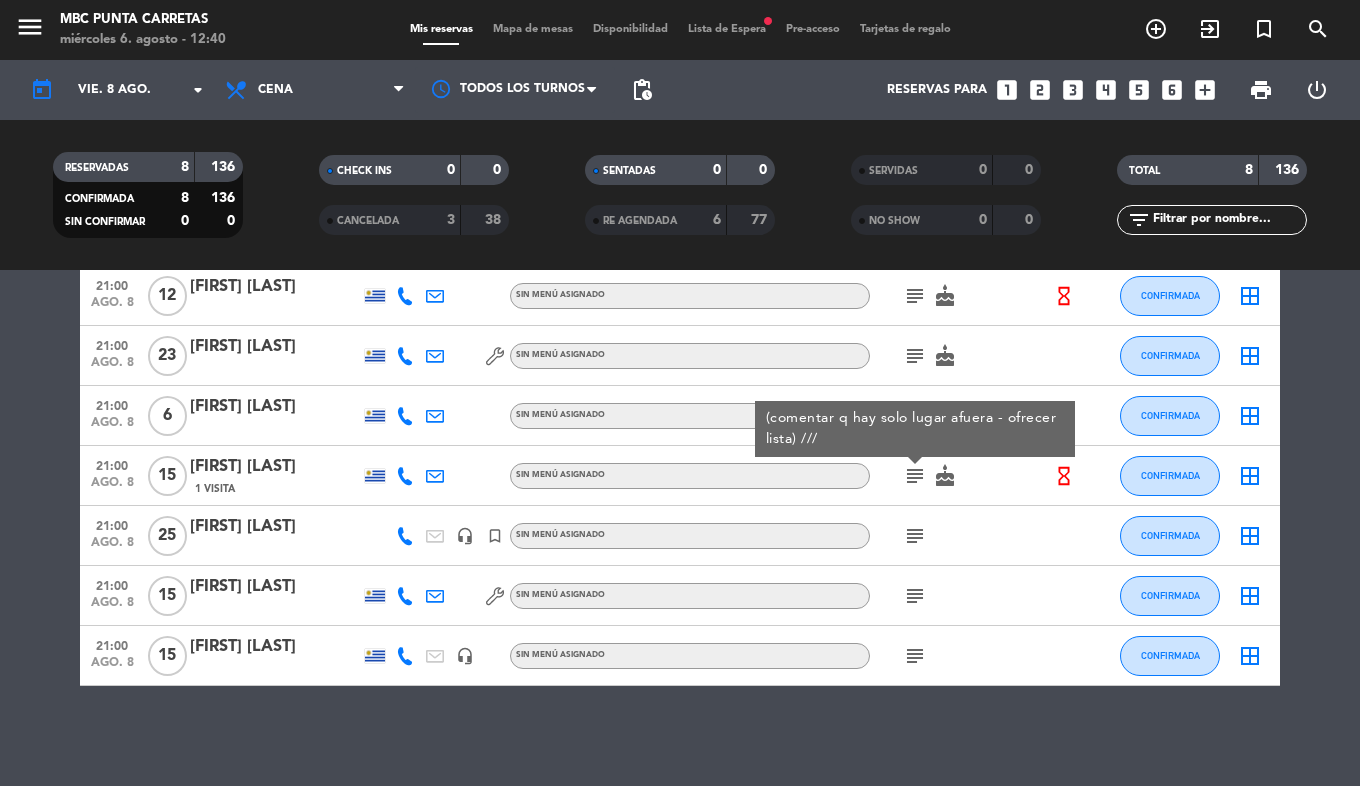 drag, startPoint x: 1014, startPoint y: 734, endPoint x: 935, endPoint y: 567, distance: 184.74306 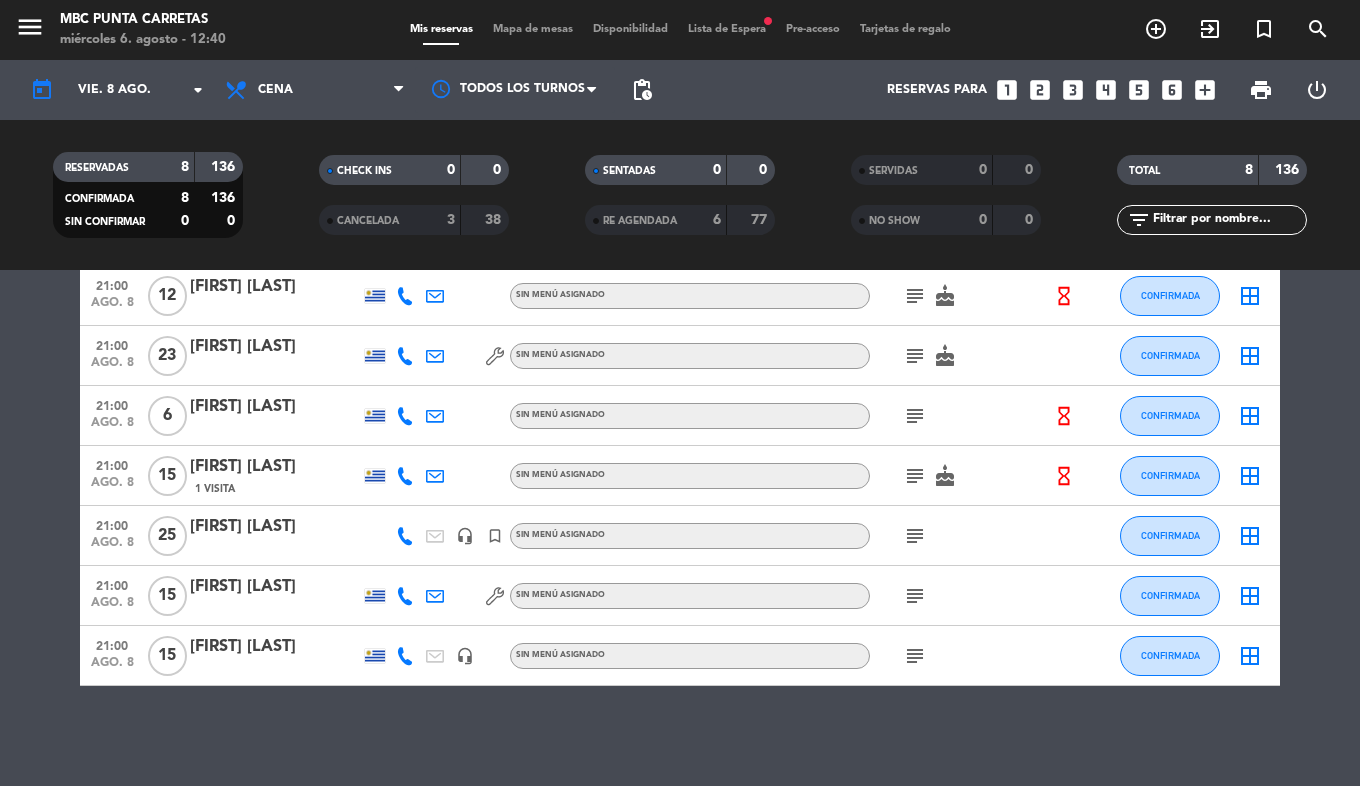 click on "subject" 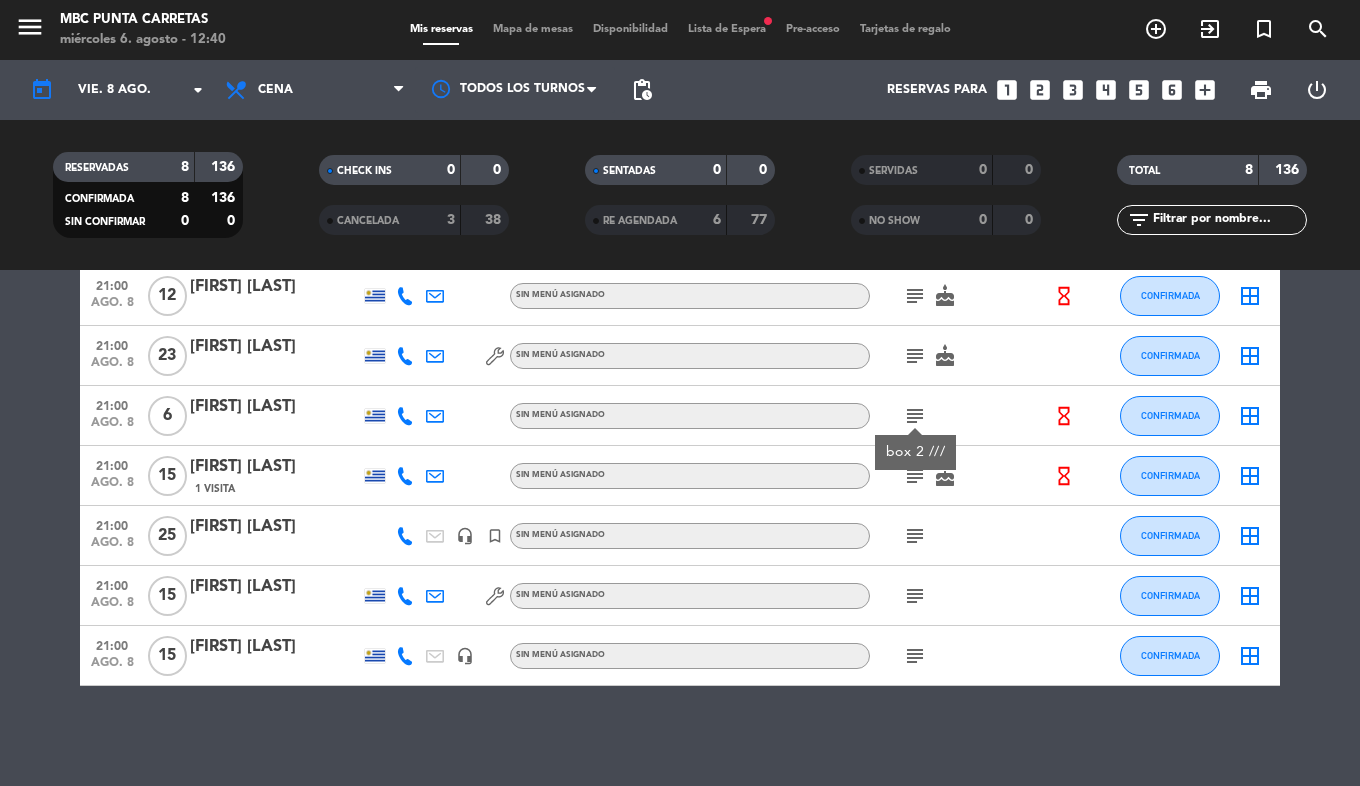 click on "subject" 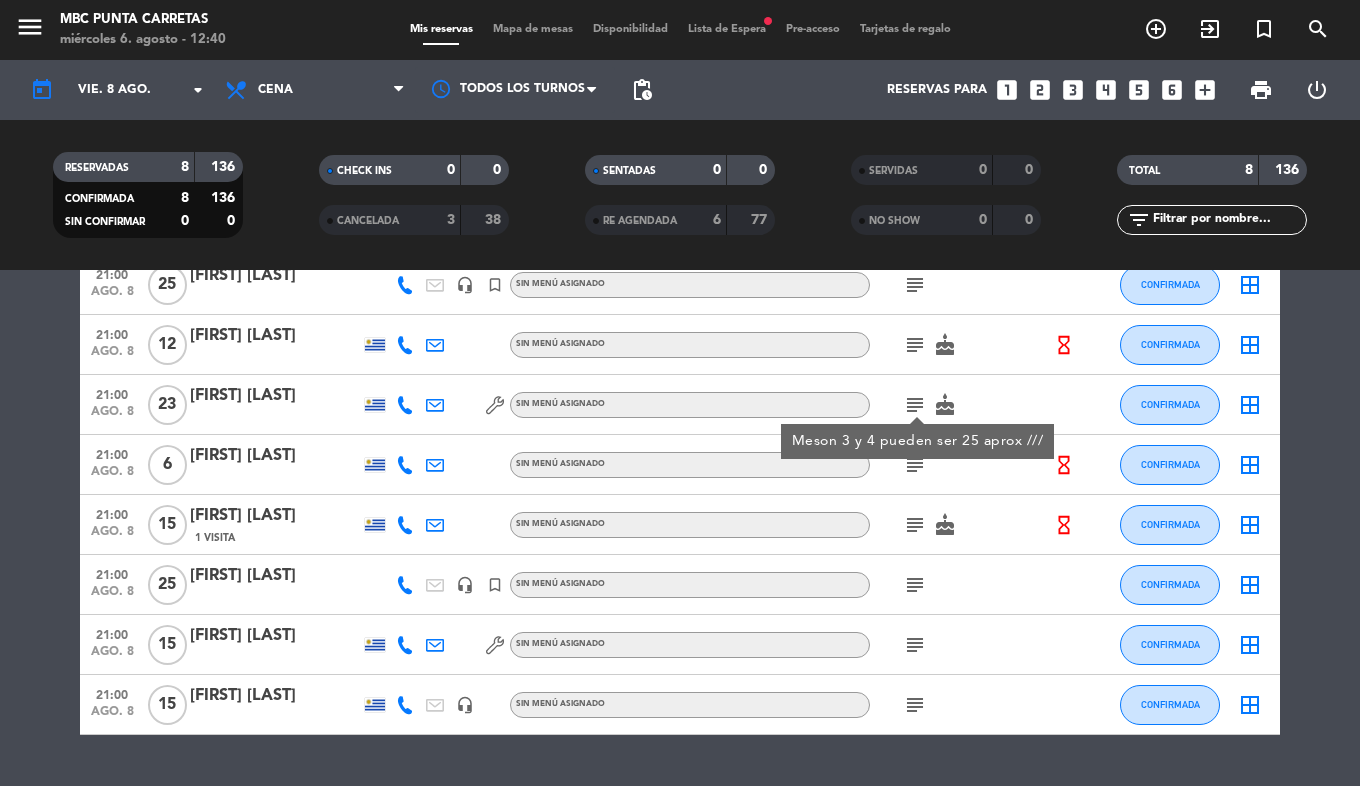 scroll, scrollTop: 57, scrollLeft: 0, axis: vertical 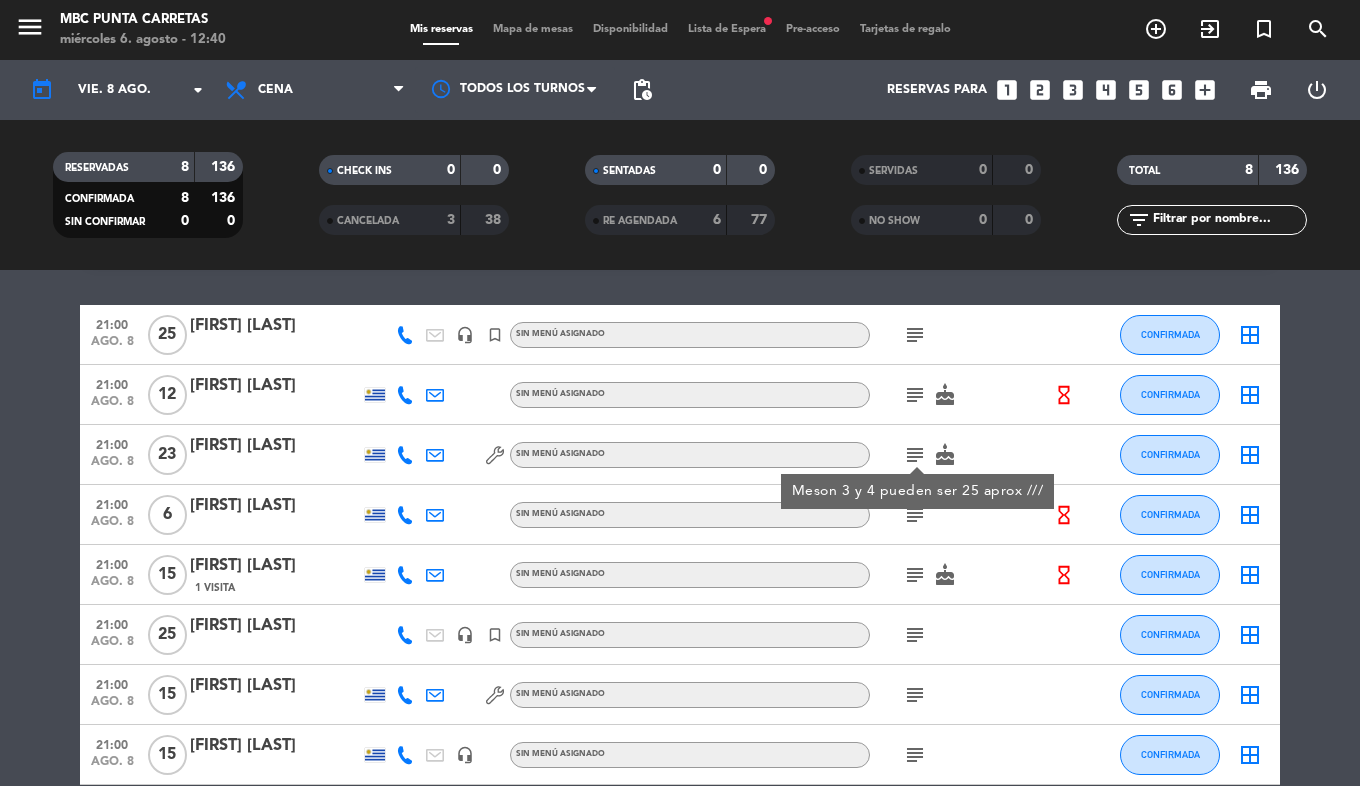 click on "subject" 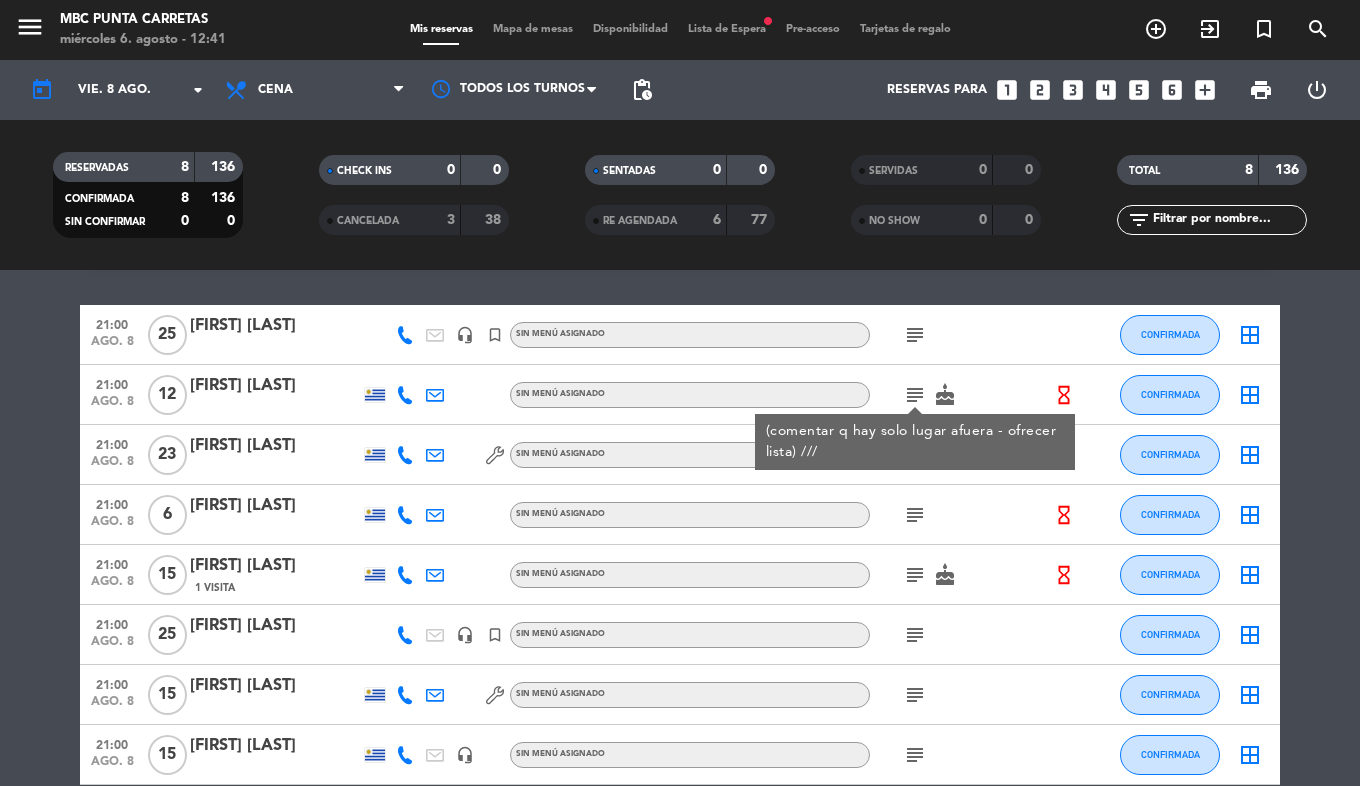 click on "subject" 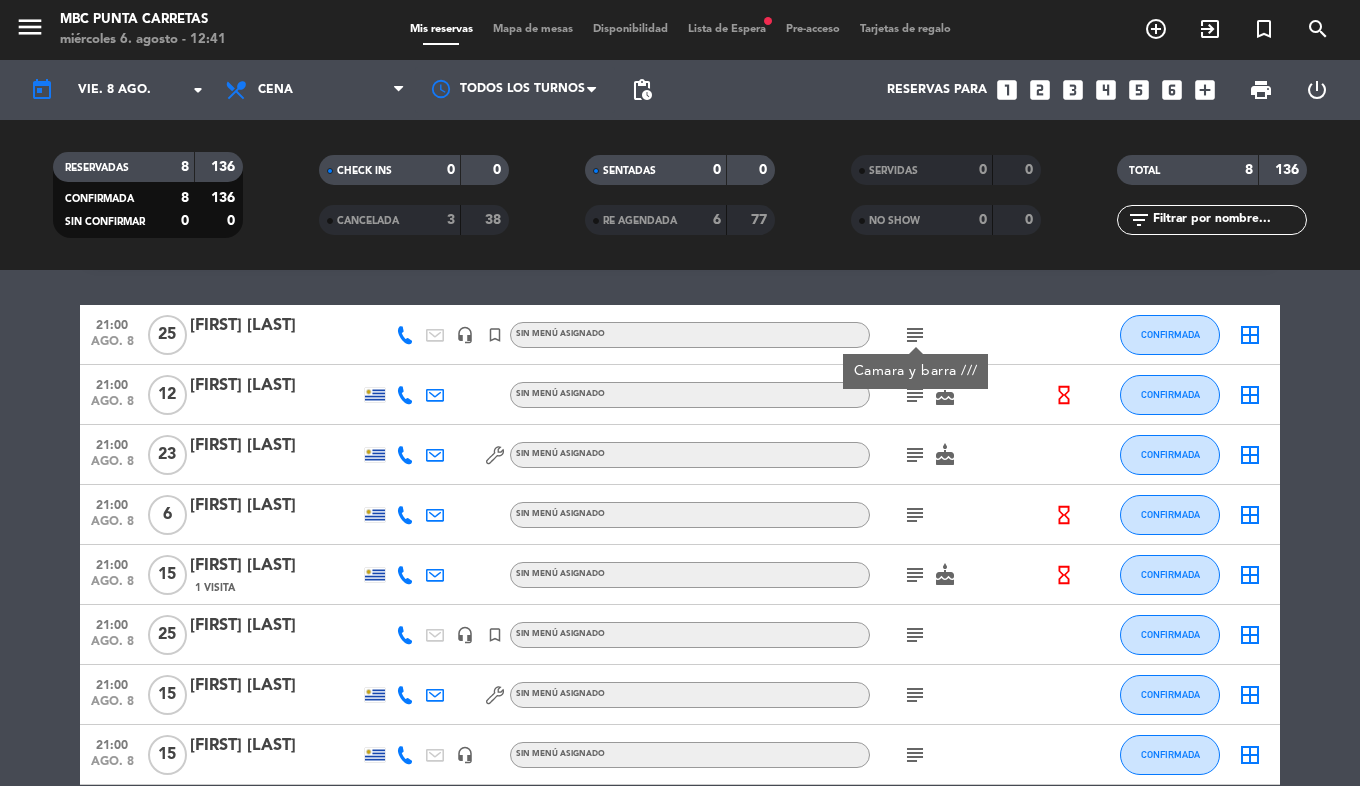scroll, scrollTop: 156, scrollLeft: 0, axis: vertical 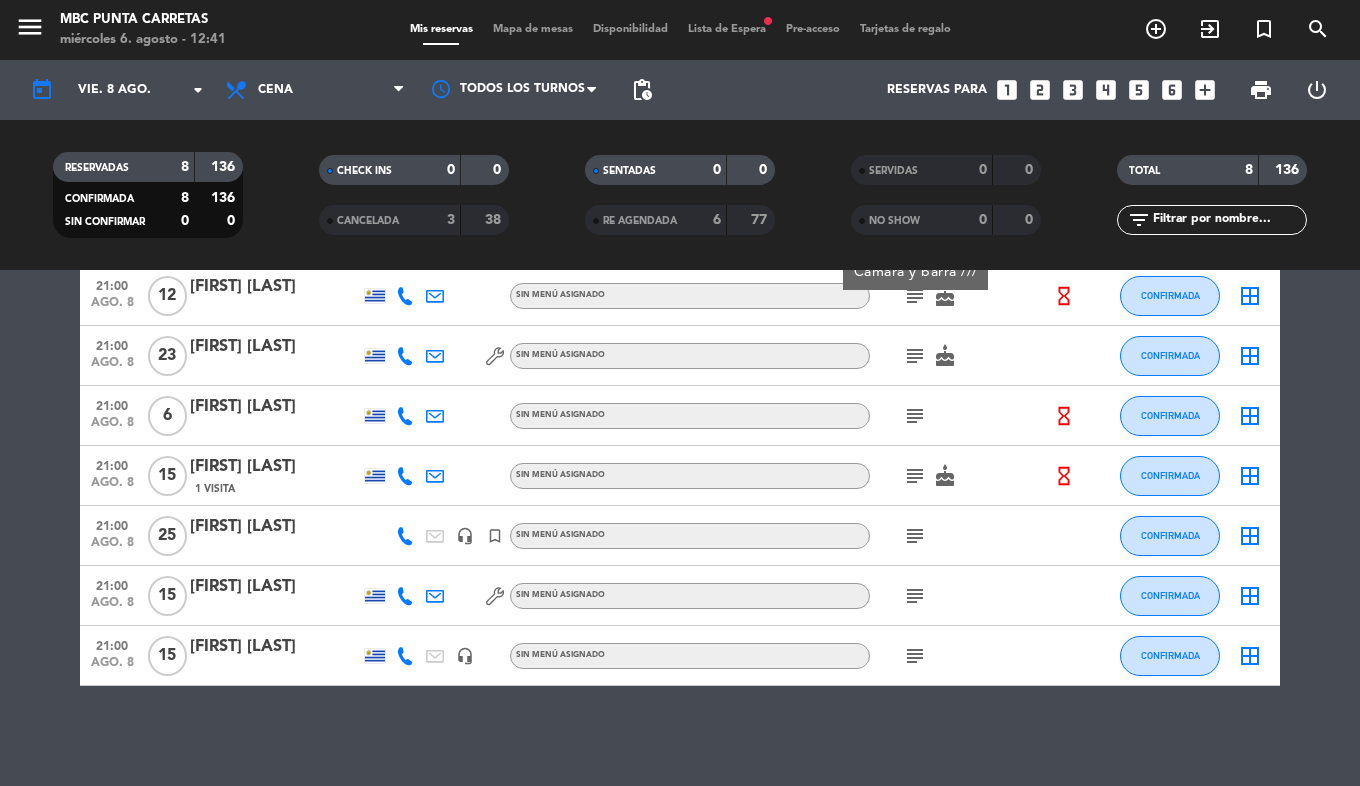 click on "Lista de Espera   fiber_manual_record" at bounding box center (727, 29) 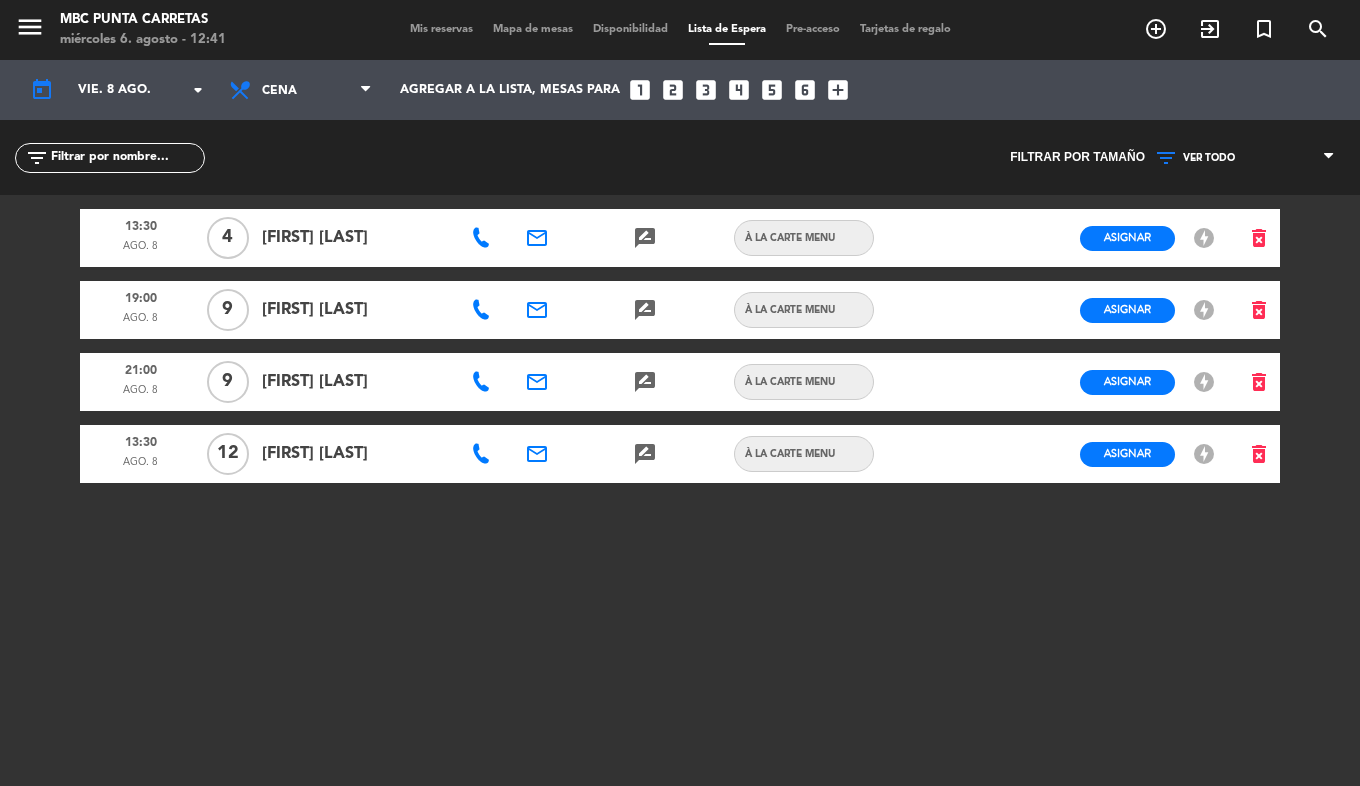 click on "Mis reservas" at bounding box center (441, 29) 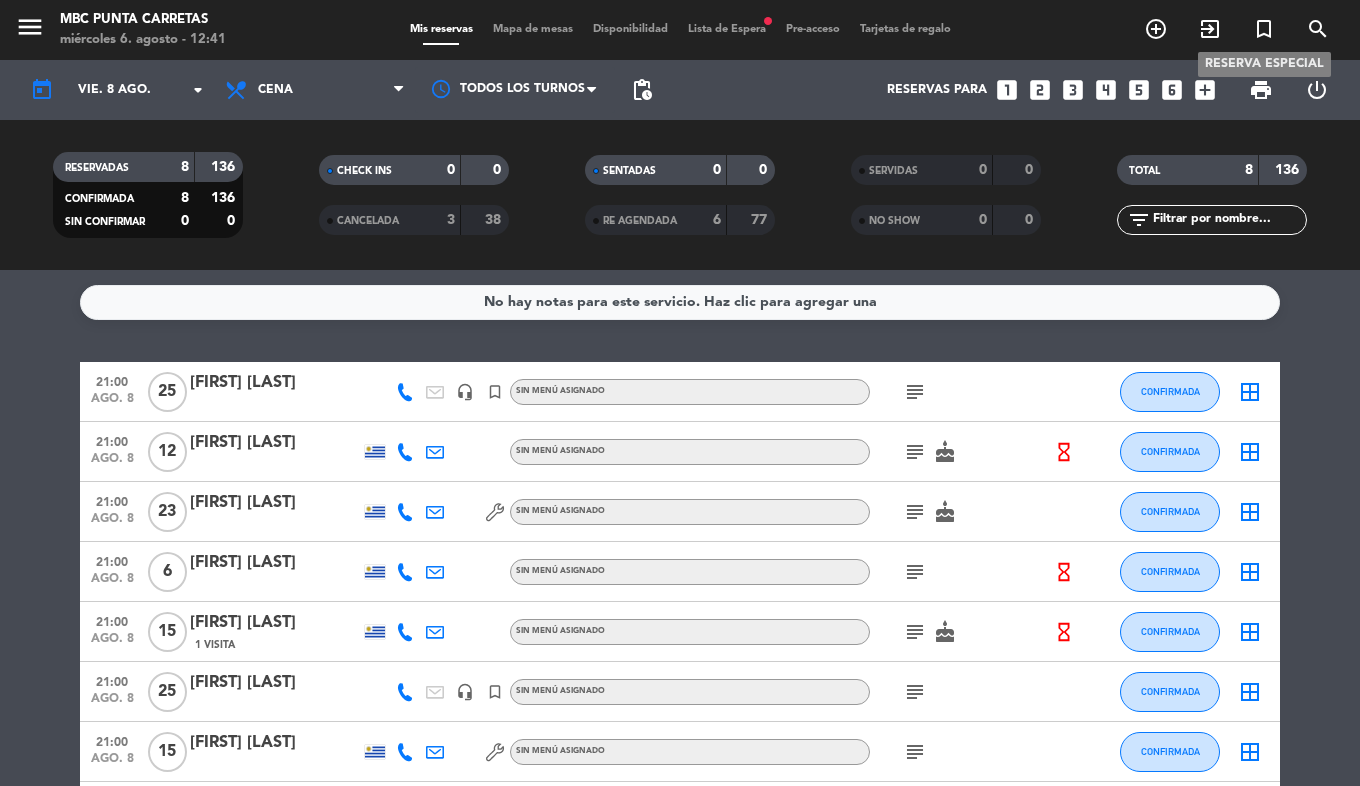 click on "turned_in_not" at bounding box center [1264, 29] 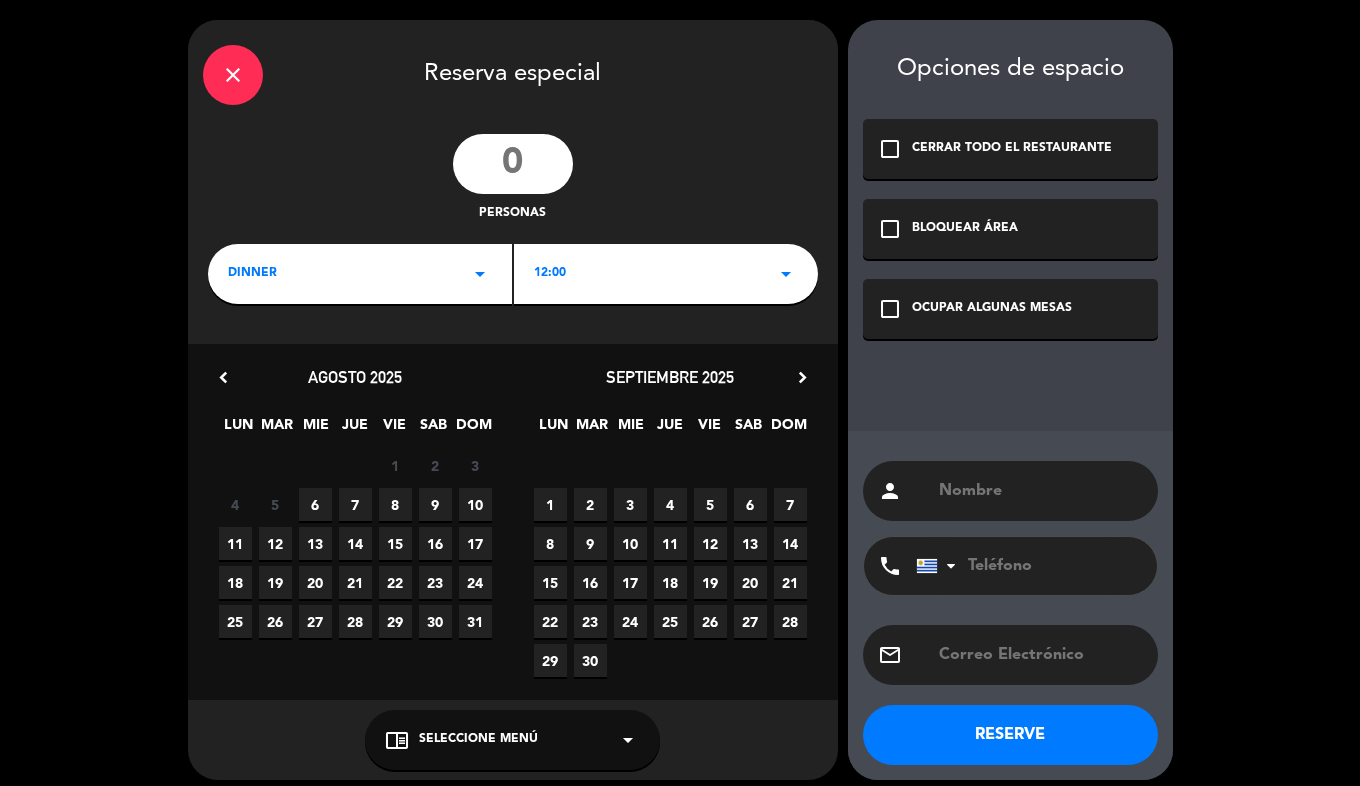 click 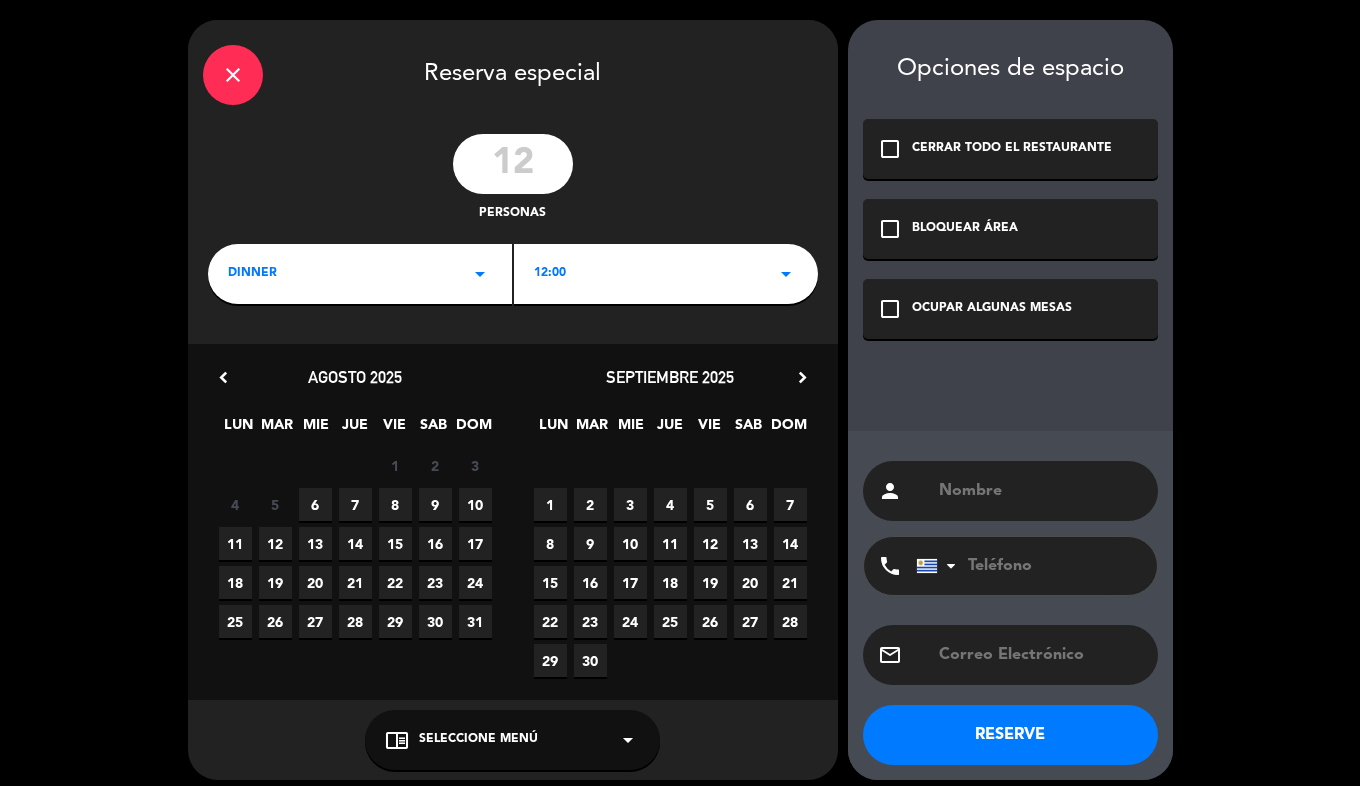 type on "12" 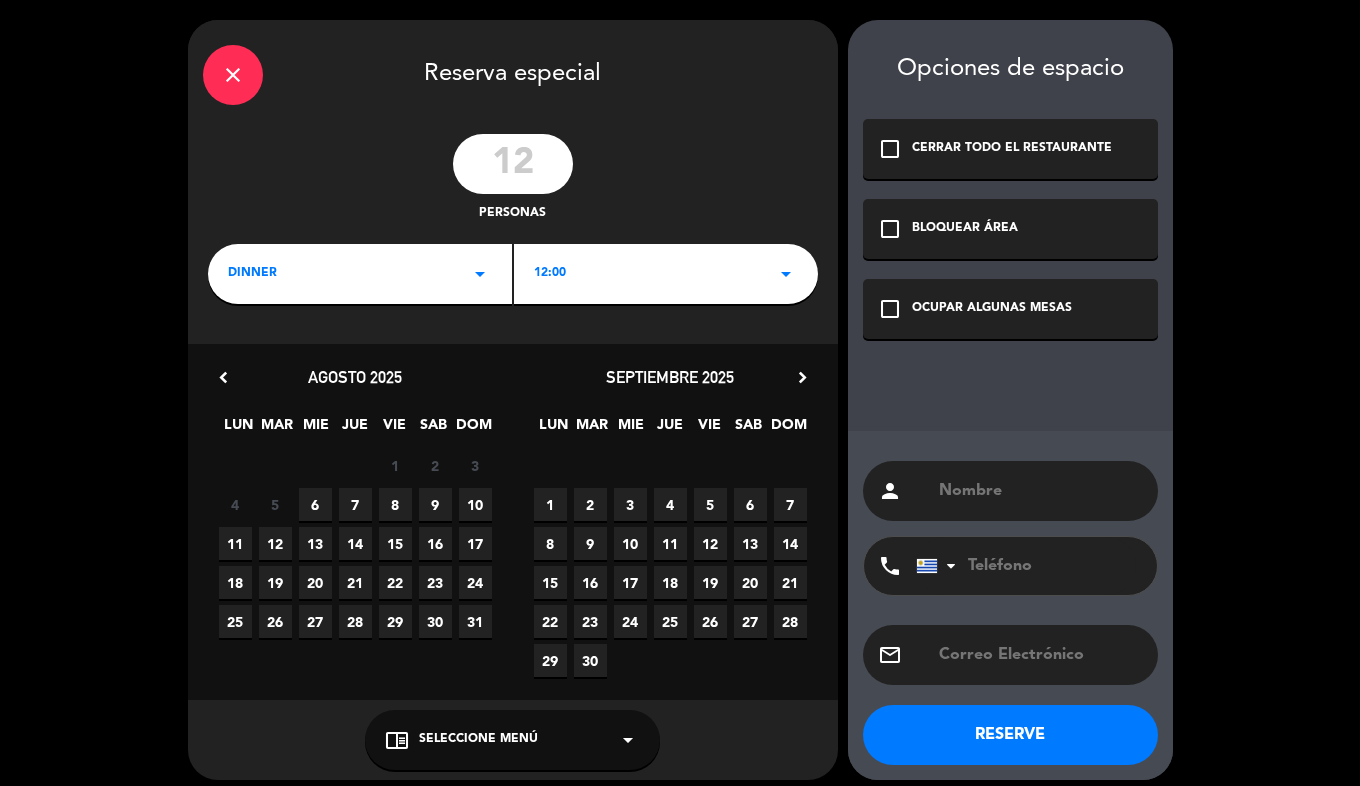 click on "12:00   arrow_drop_down" 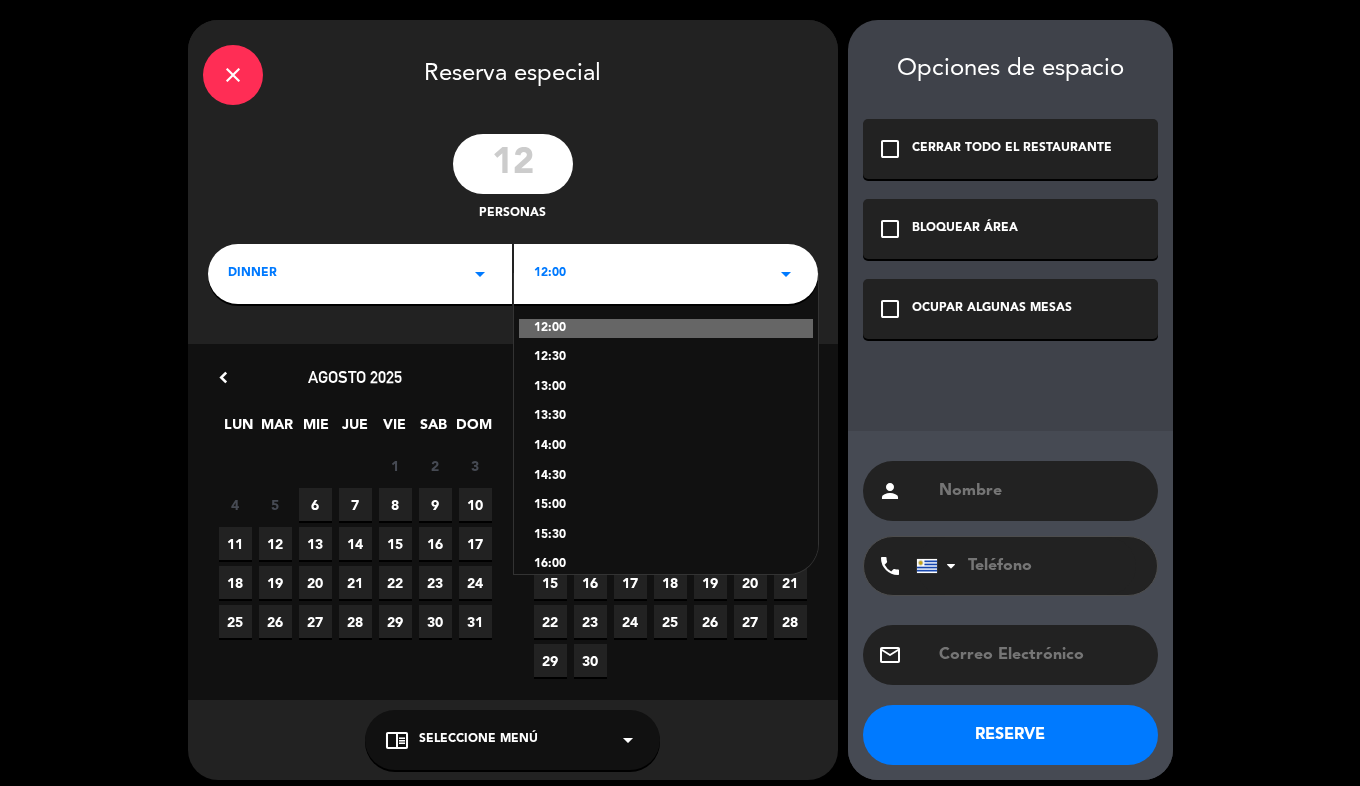 scroll, scrollTop: 12, scrollLeft: 0, axis: vertical 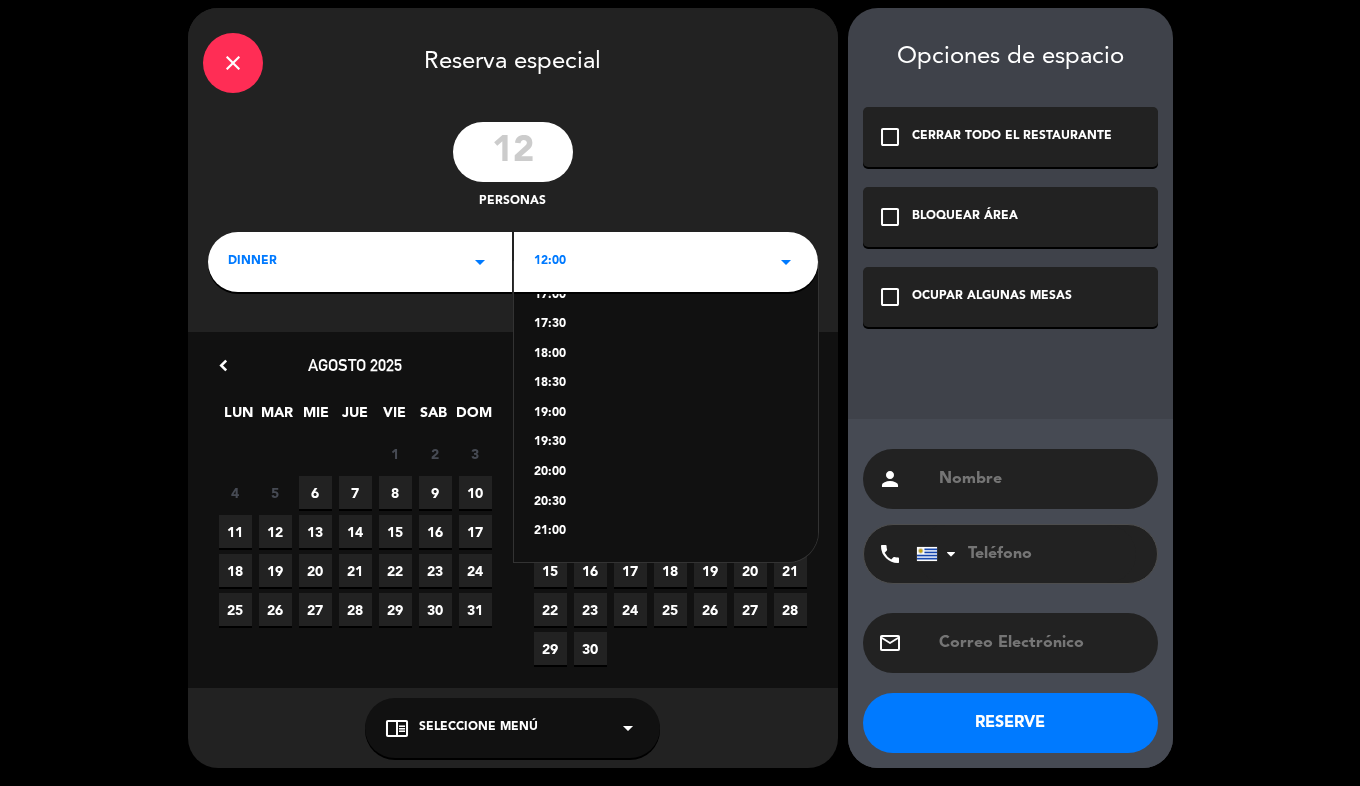 click on "21:00" 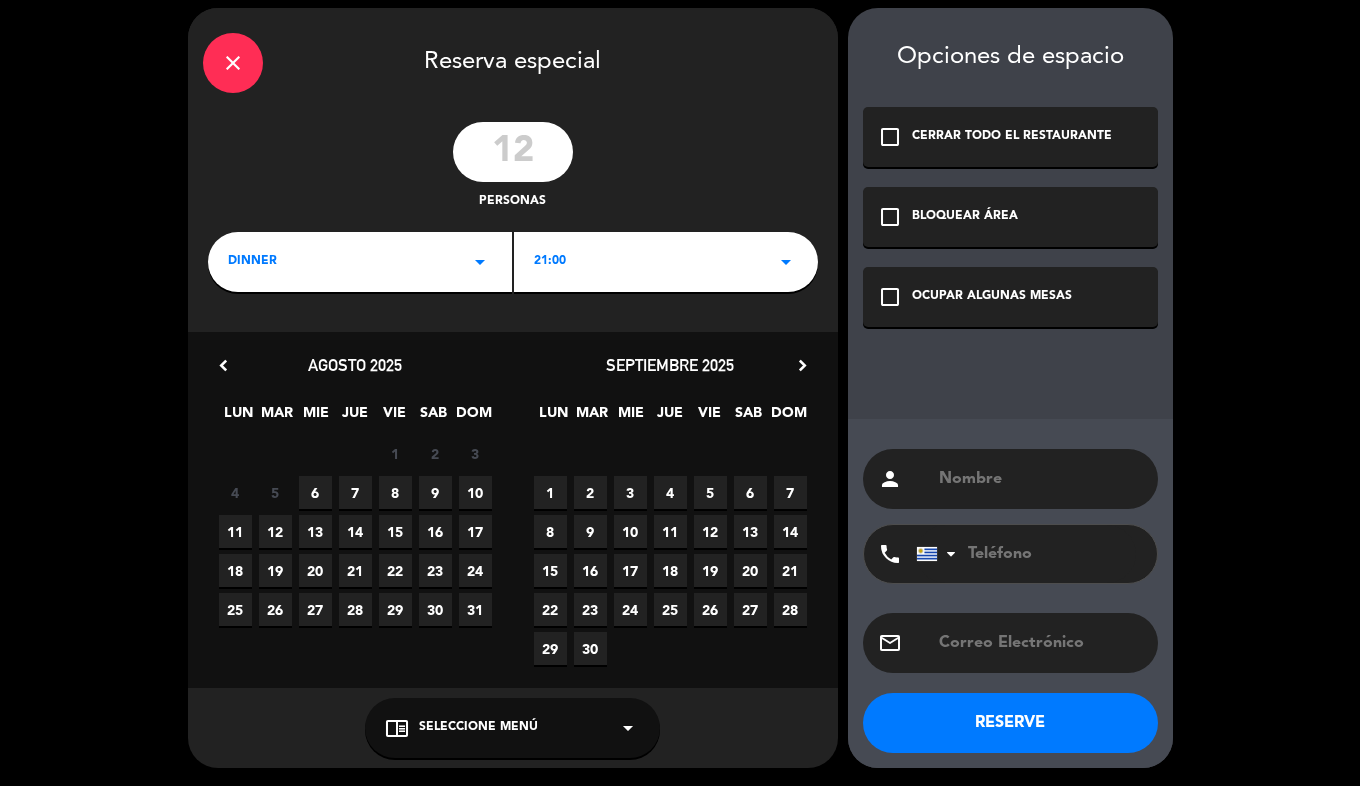 click on "8" at bounding box center [395, 492] 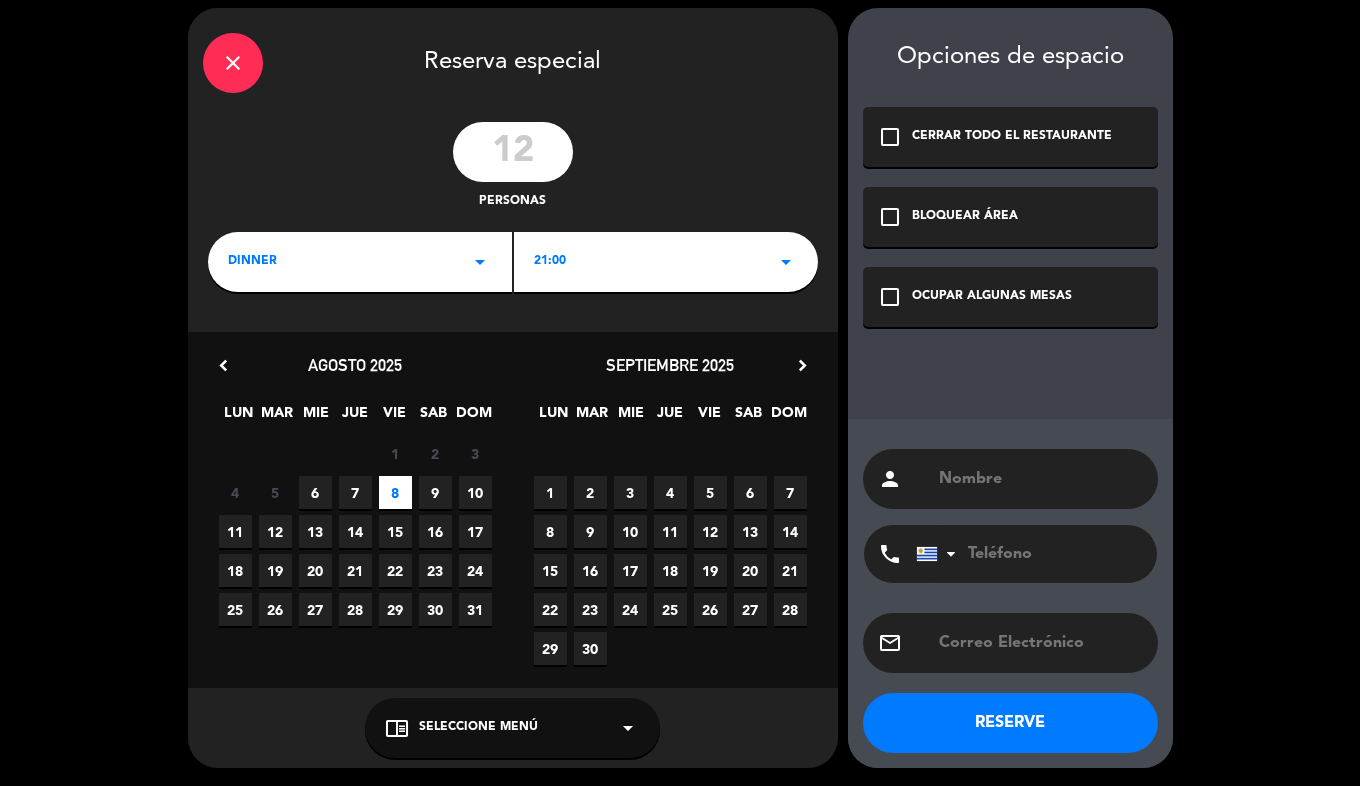 click on "OCUPAR ALGUNAS MESAS" 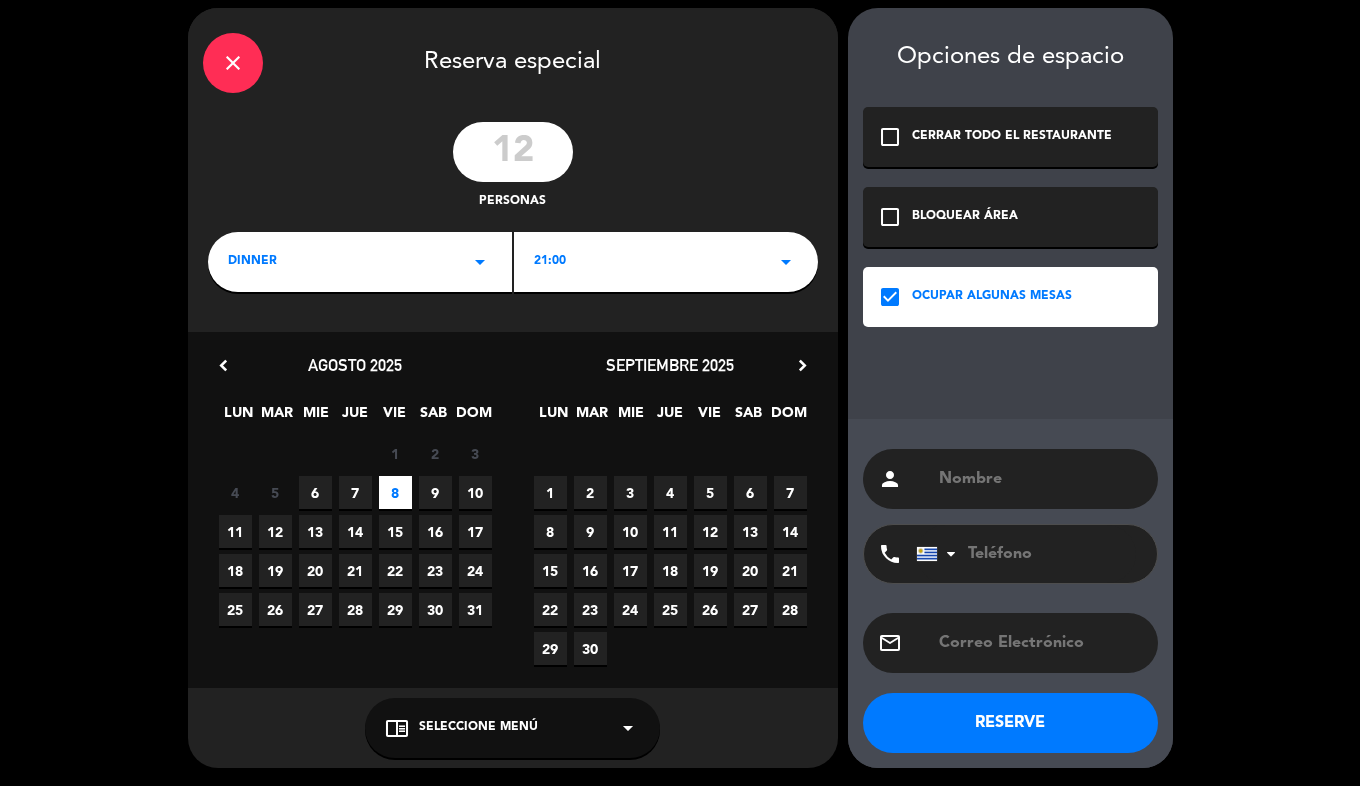 click at bounding box center [1040, 479] 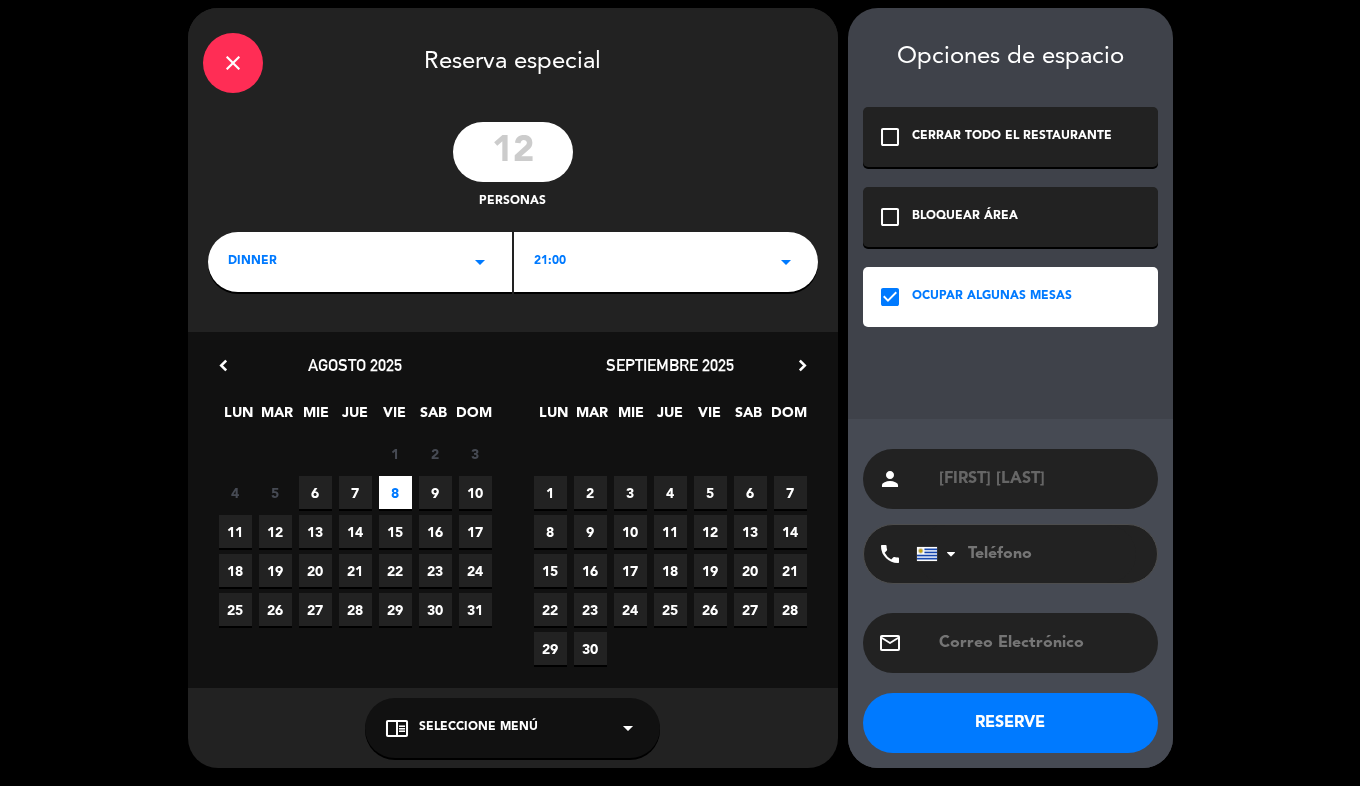 type on "[FIRST] [LAST]" 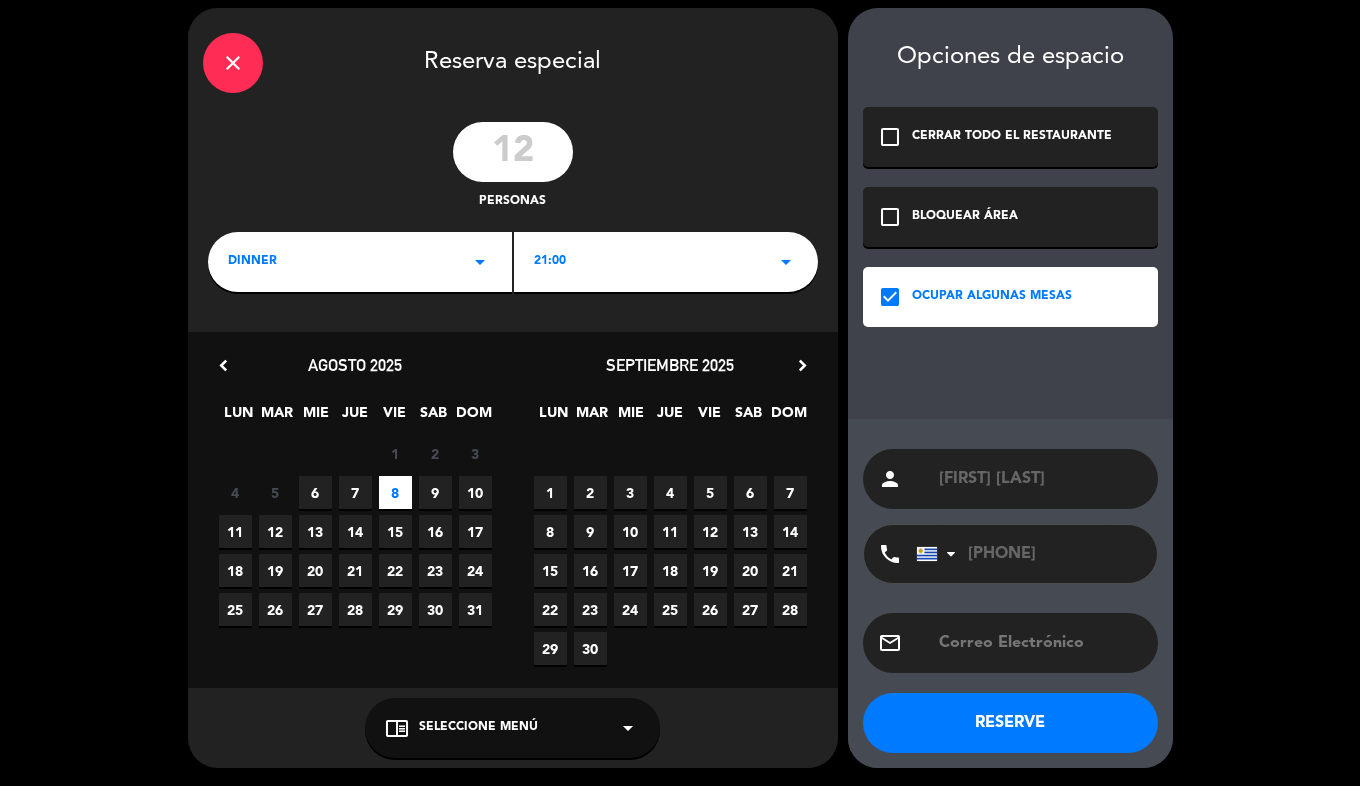 type on "[PHONE]" 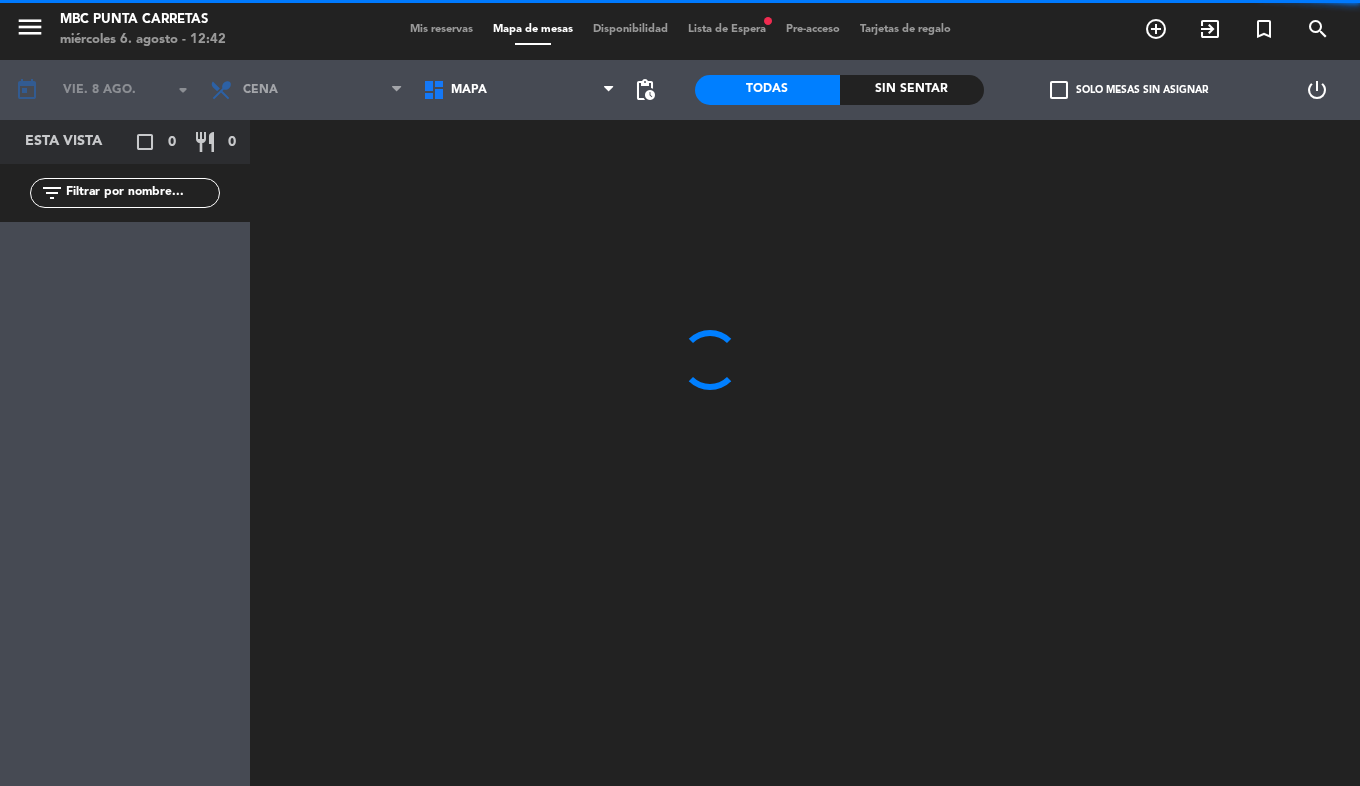 click on "Mis reservas   Mapa de mesas   Disponibilidad   Lista de Espera   fiber_manual_record   Pre-acceso   Tarjetas de regalo" at bounding box center [680, 30] 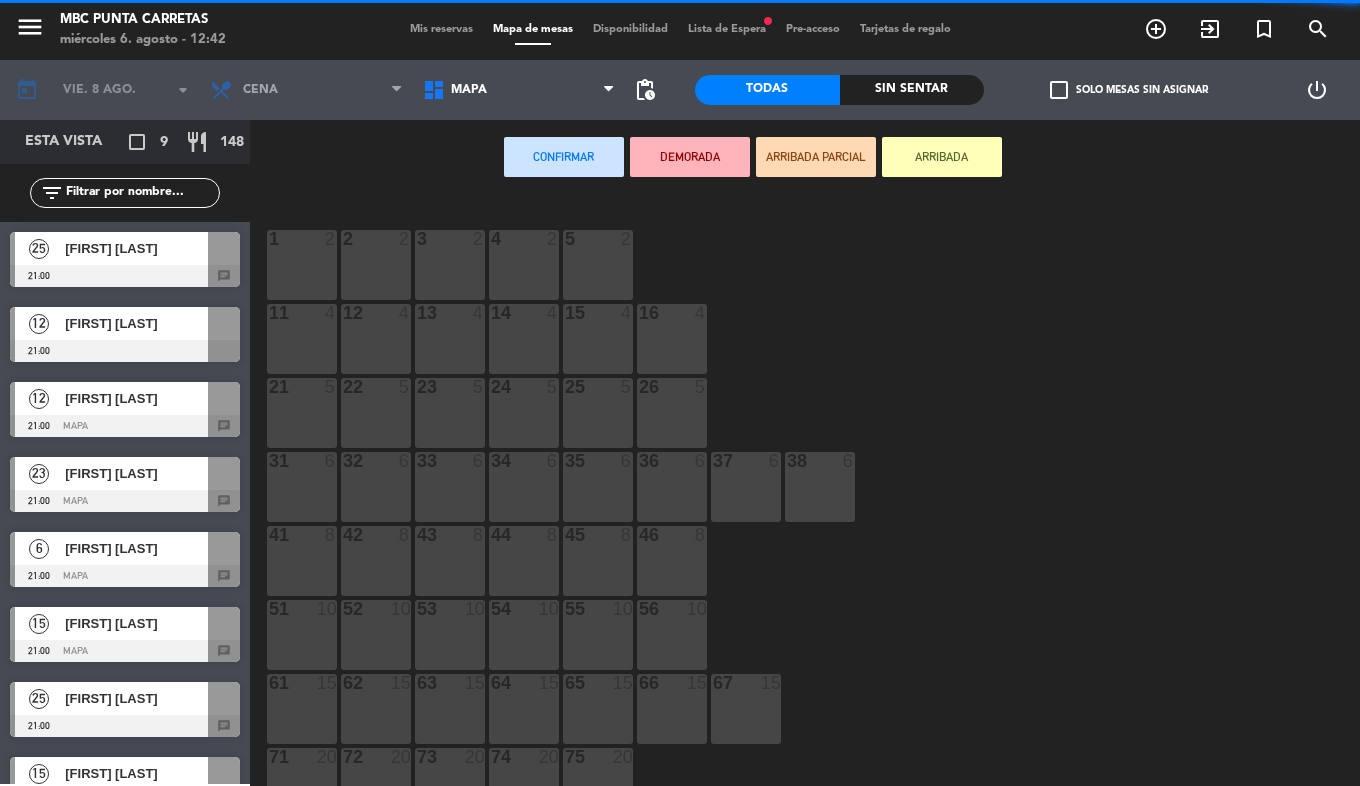 click on "Mis reservas   Mapa de mesas   Disponibilidad   Lista de Espera   fiber_manual_record   Pre-acceso   Tarjetas de regalo" at bounding box center [680, 30] 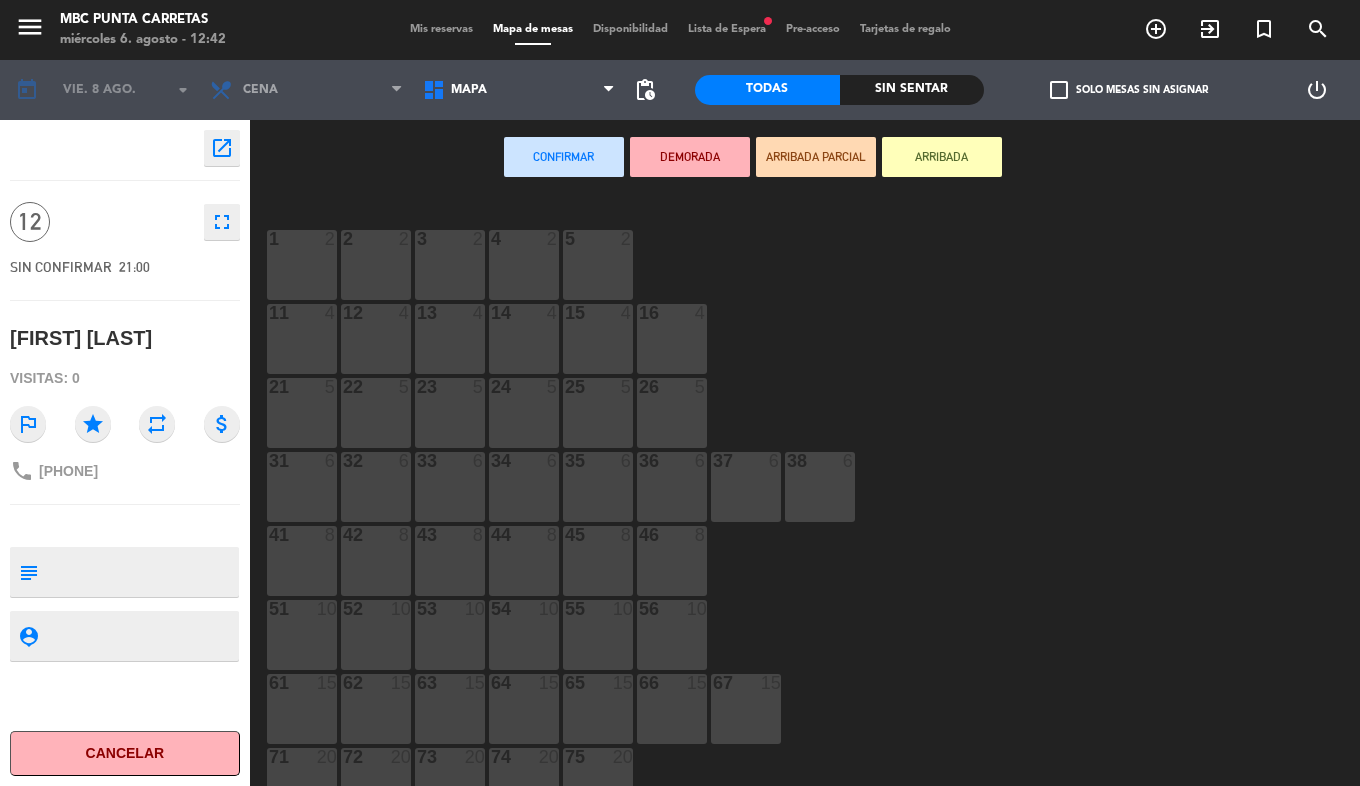drag, startPoint x: 426, startPoint y: 36, endPoint x: 400, endPoint y: 34, distance: 26.076809 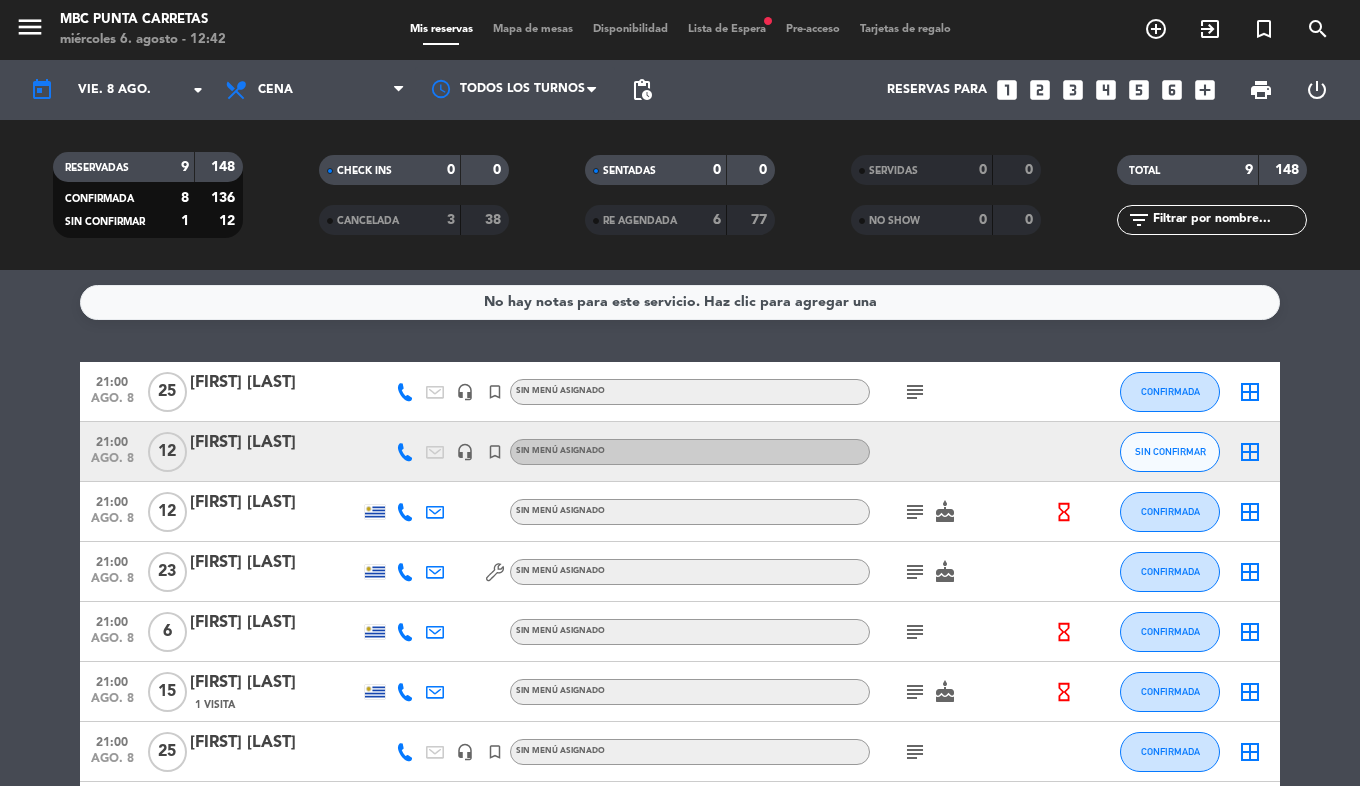 click 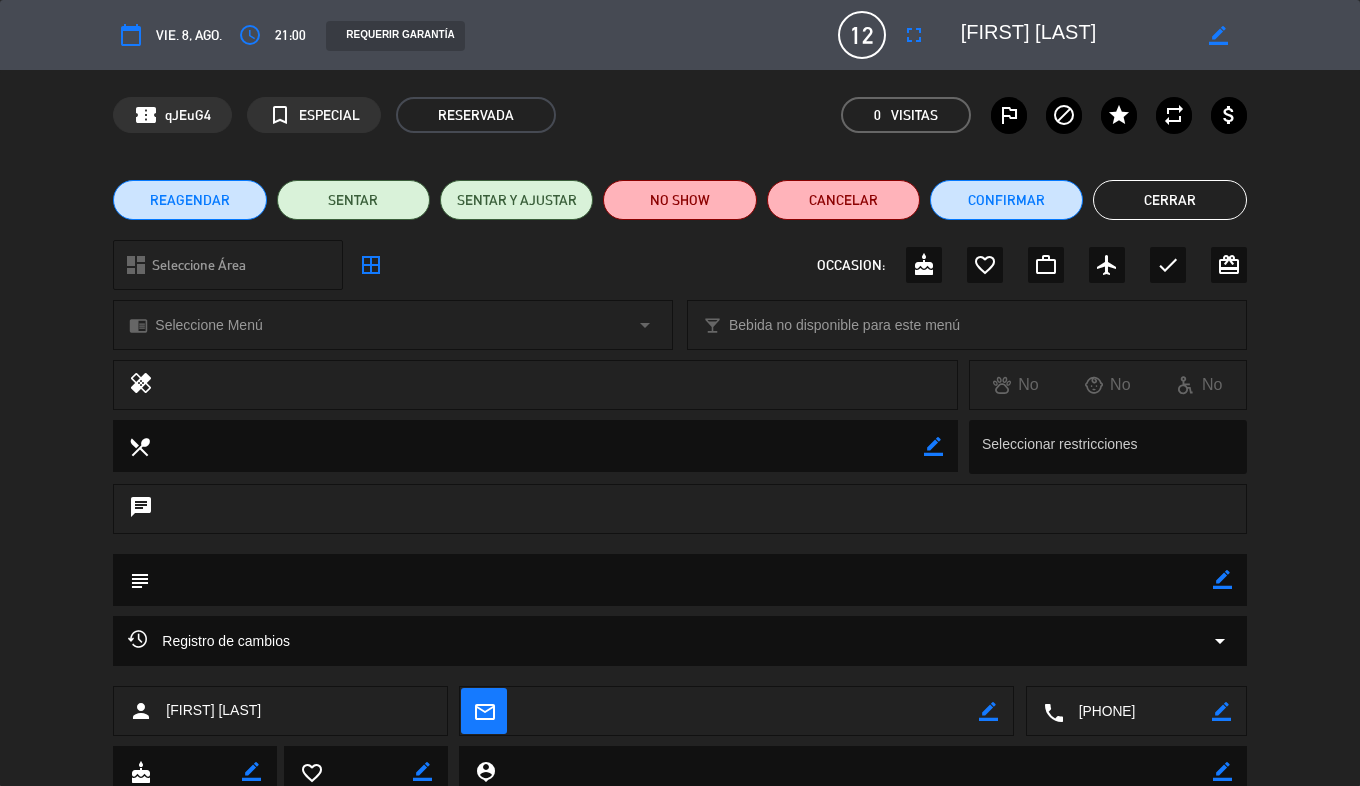 click on "border_color" 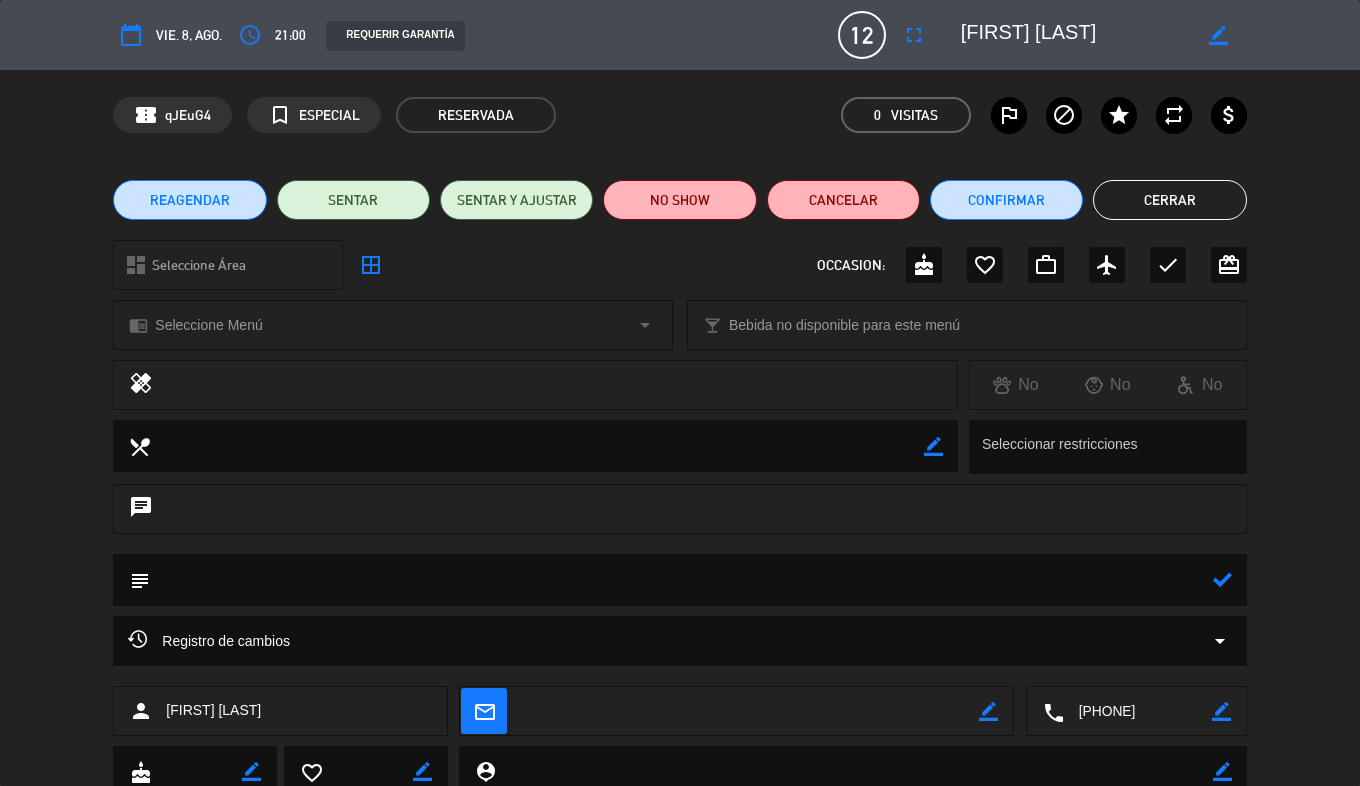 click 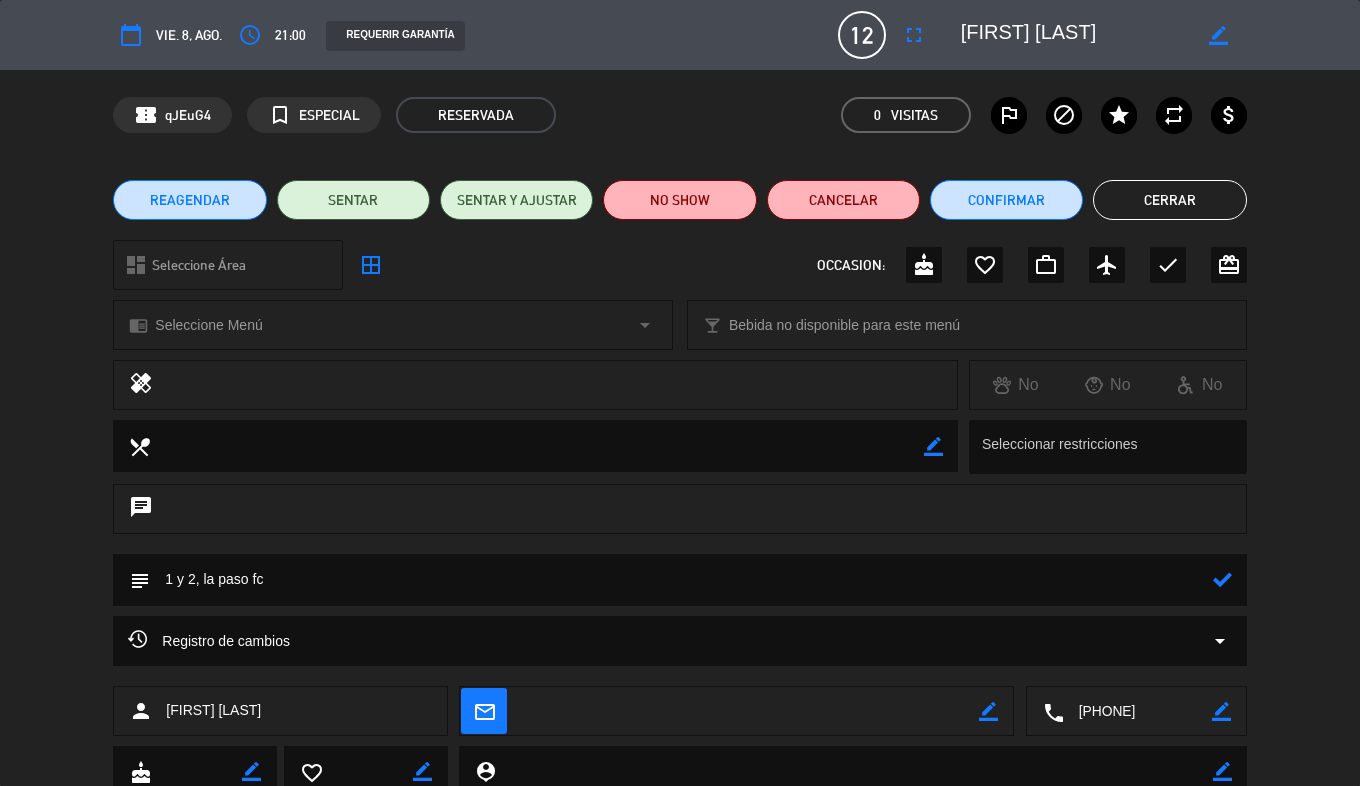 type on "1 y 2, la paso fc" 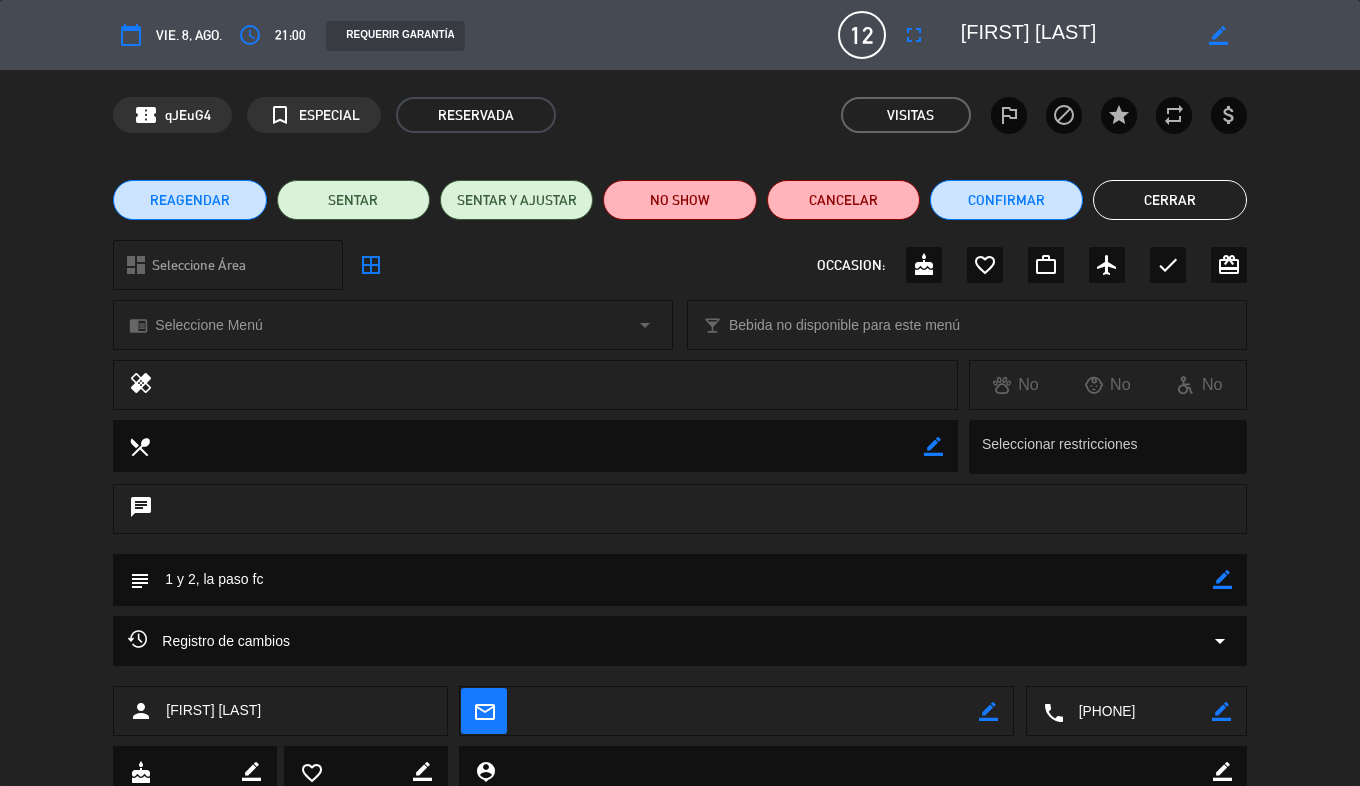 click on "Cerrar" 